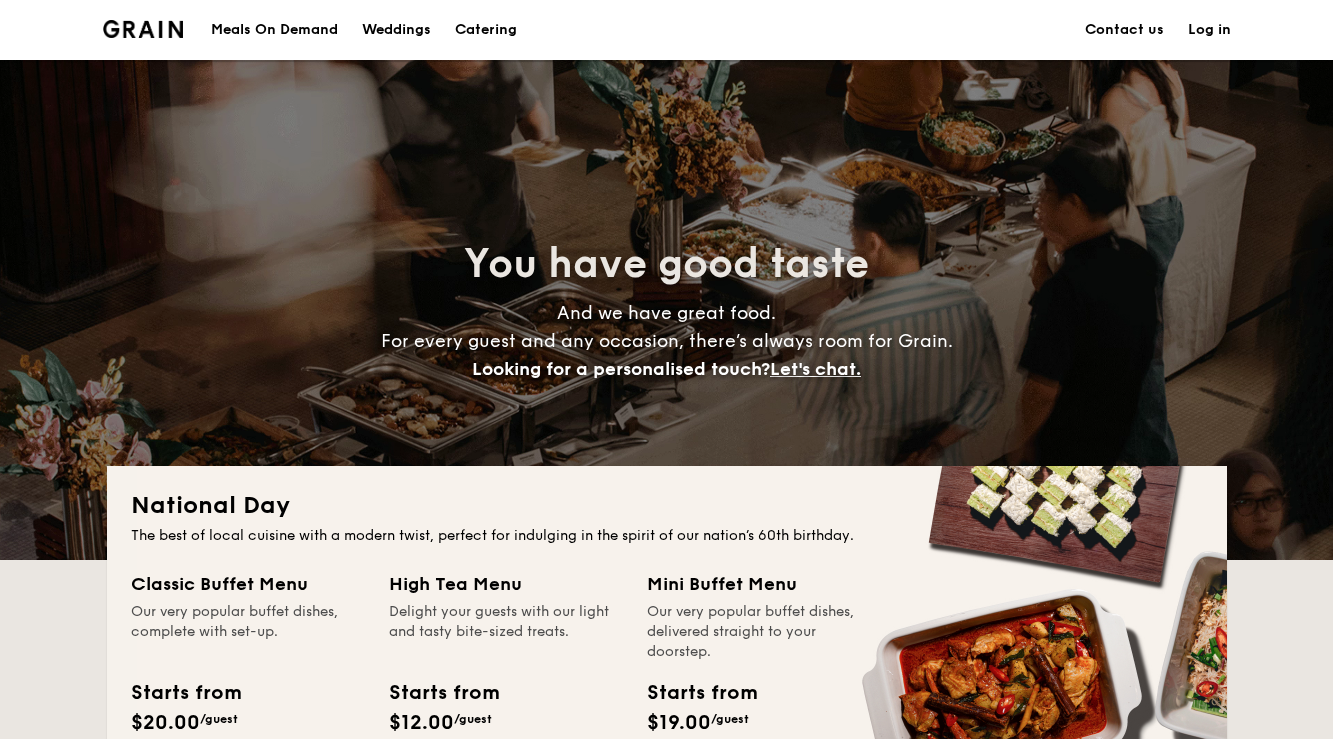 scroll, scrollTop: 0, scrollLeft: 0, axis: both 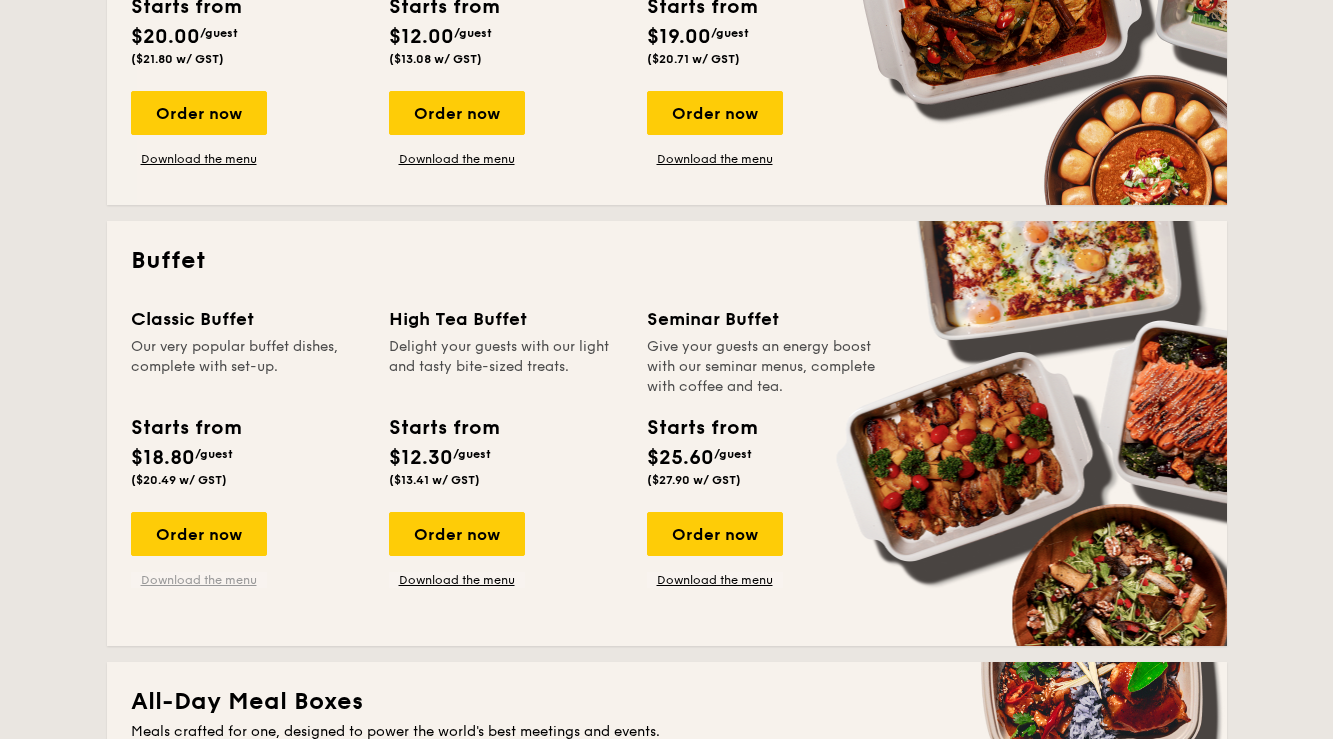 click on "Download the menu" at bounding box center [199, 580] 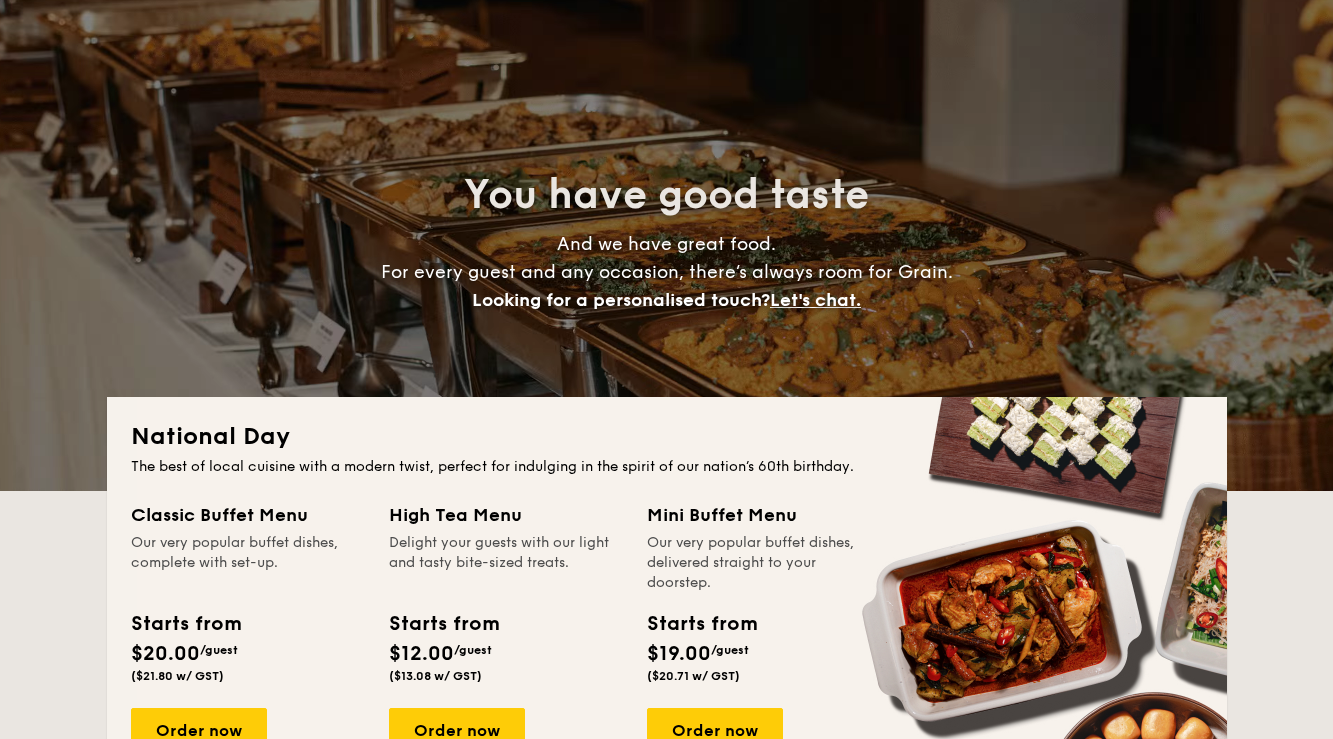 scroll, scrollTop: 0, scrollLeft: 0, axis: both 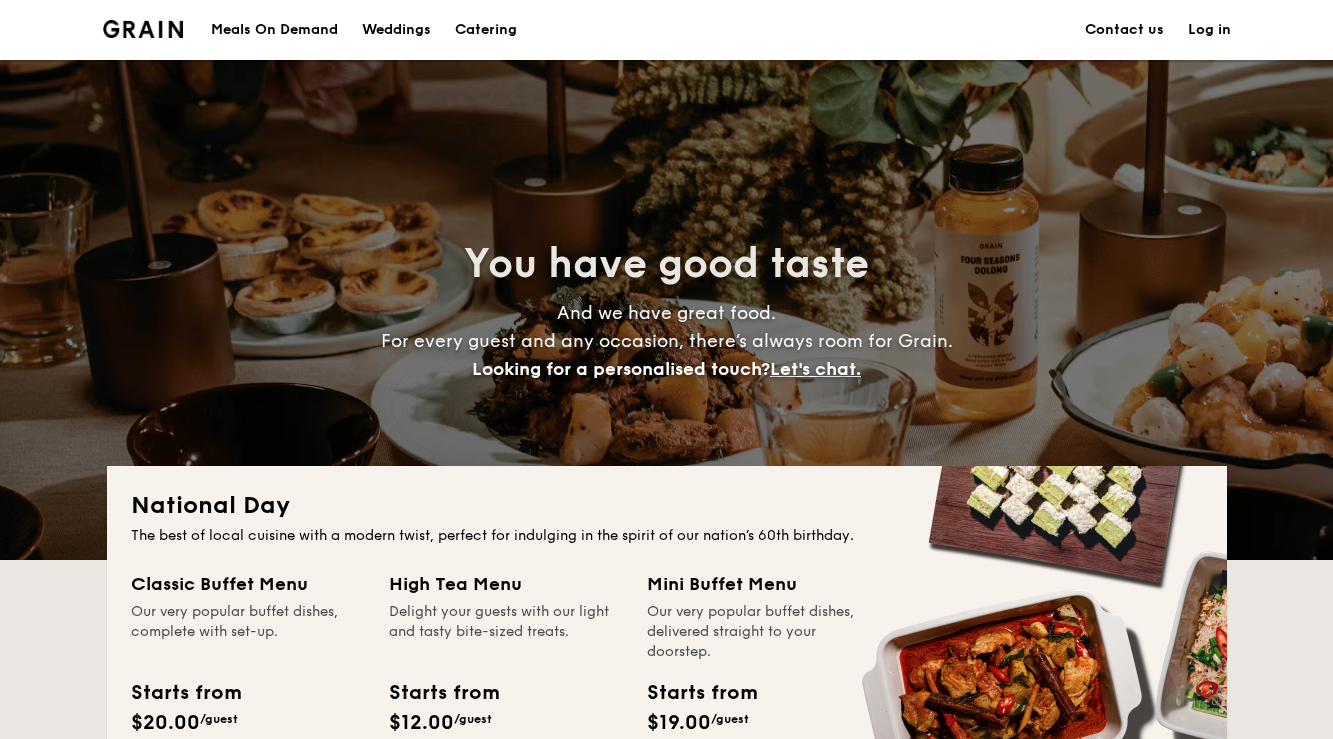 click on "Meals On Demand" at bounding box center [274, 30] 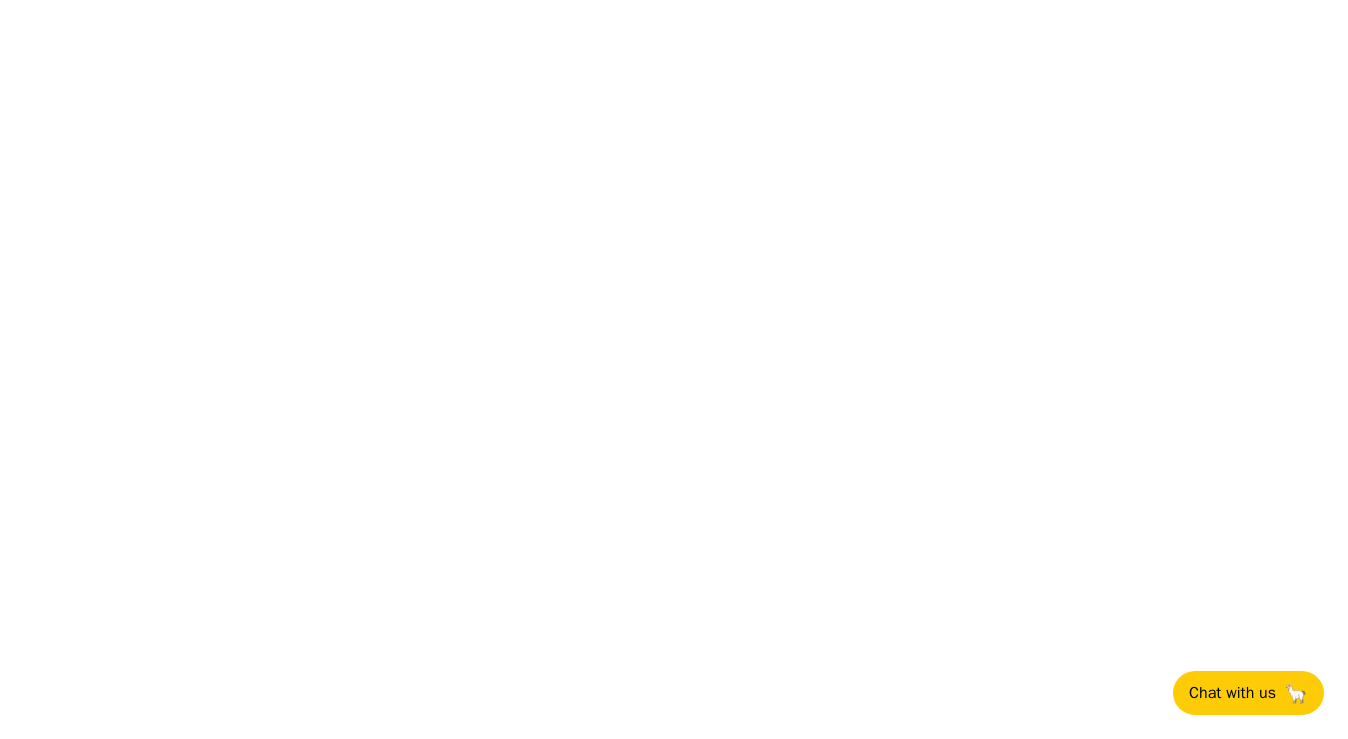 scroll, scrollTop: 0, scrollLeft: 0, axis: both 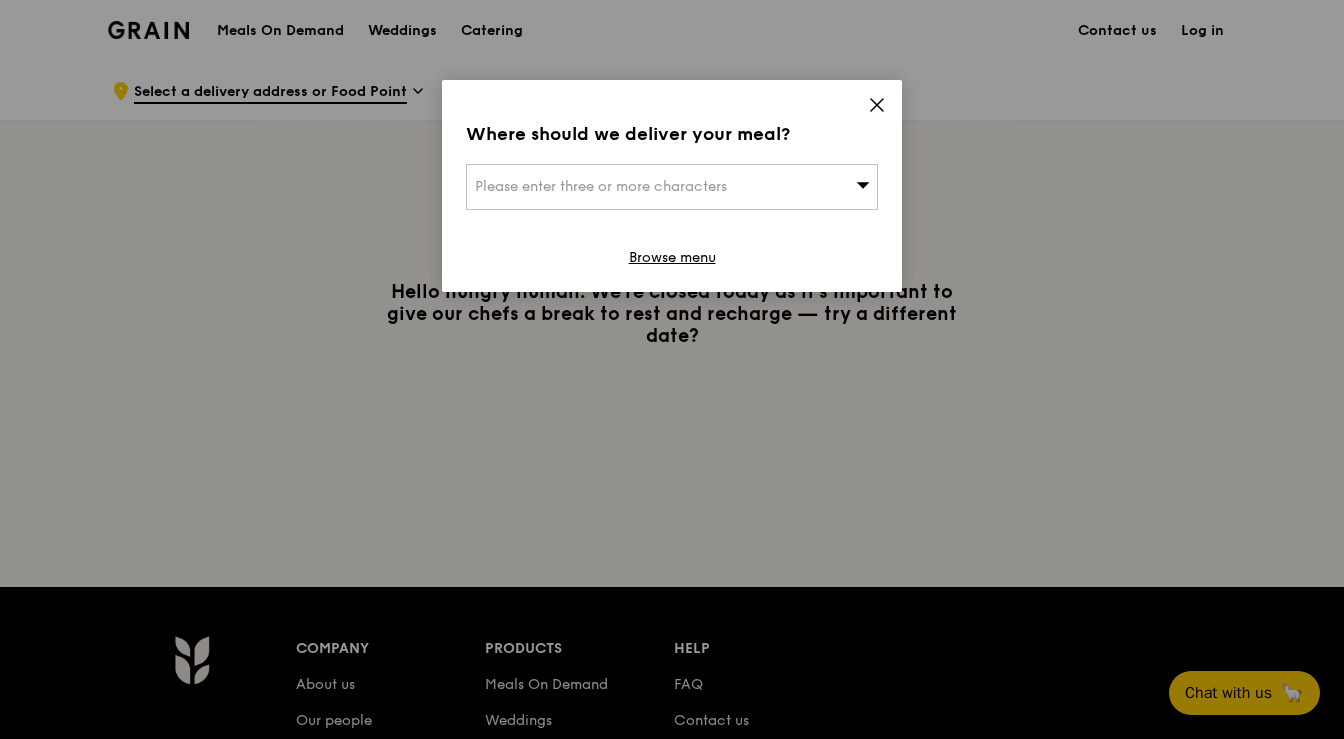 click 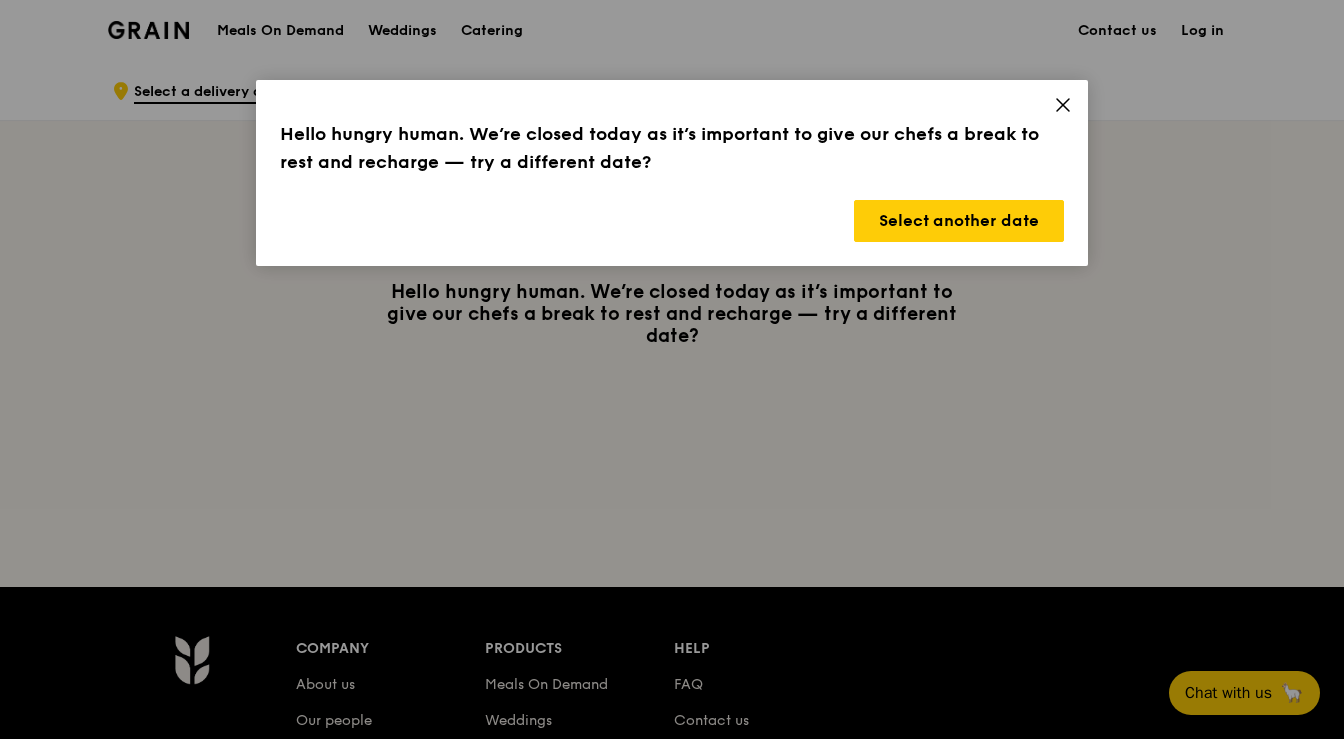click 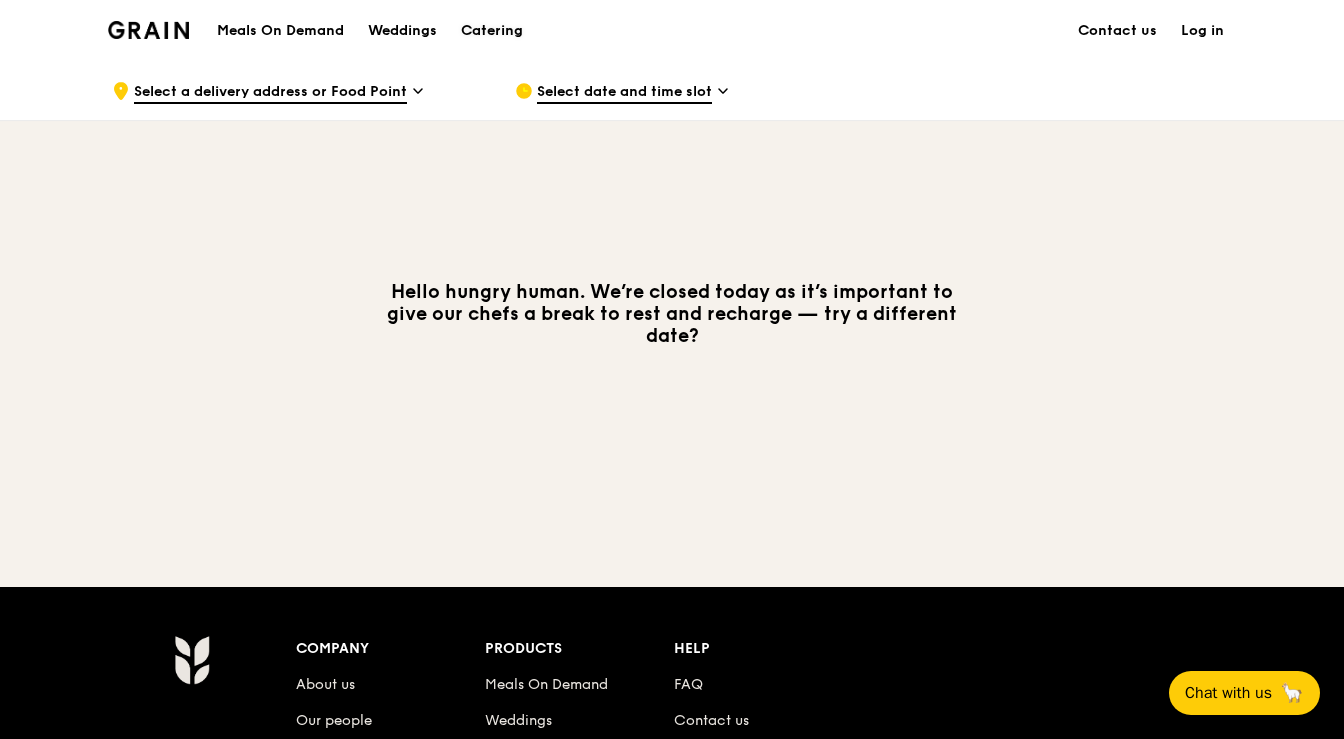 click on "Catering" at bounding box center (492, 31) 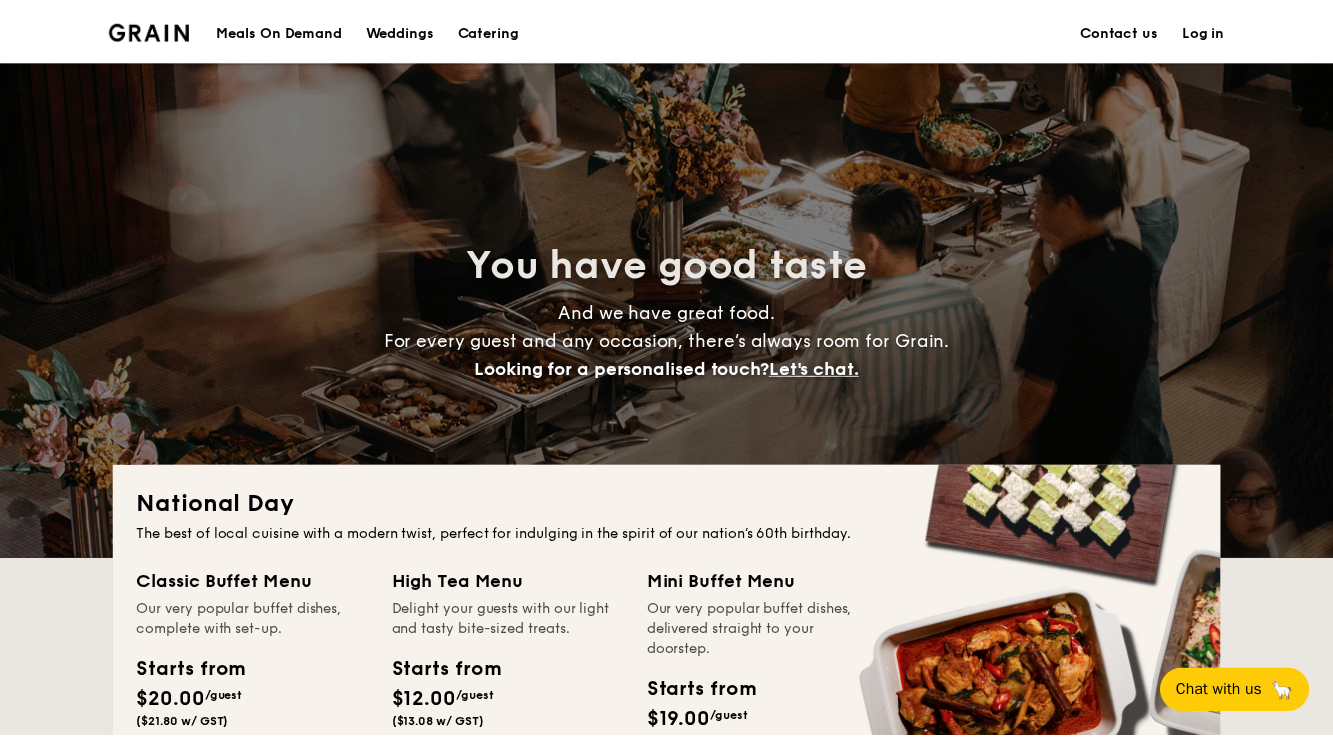 scroll, scrollTop: 0, scrollLeft: 0, axis: both 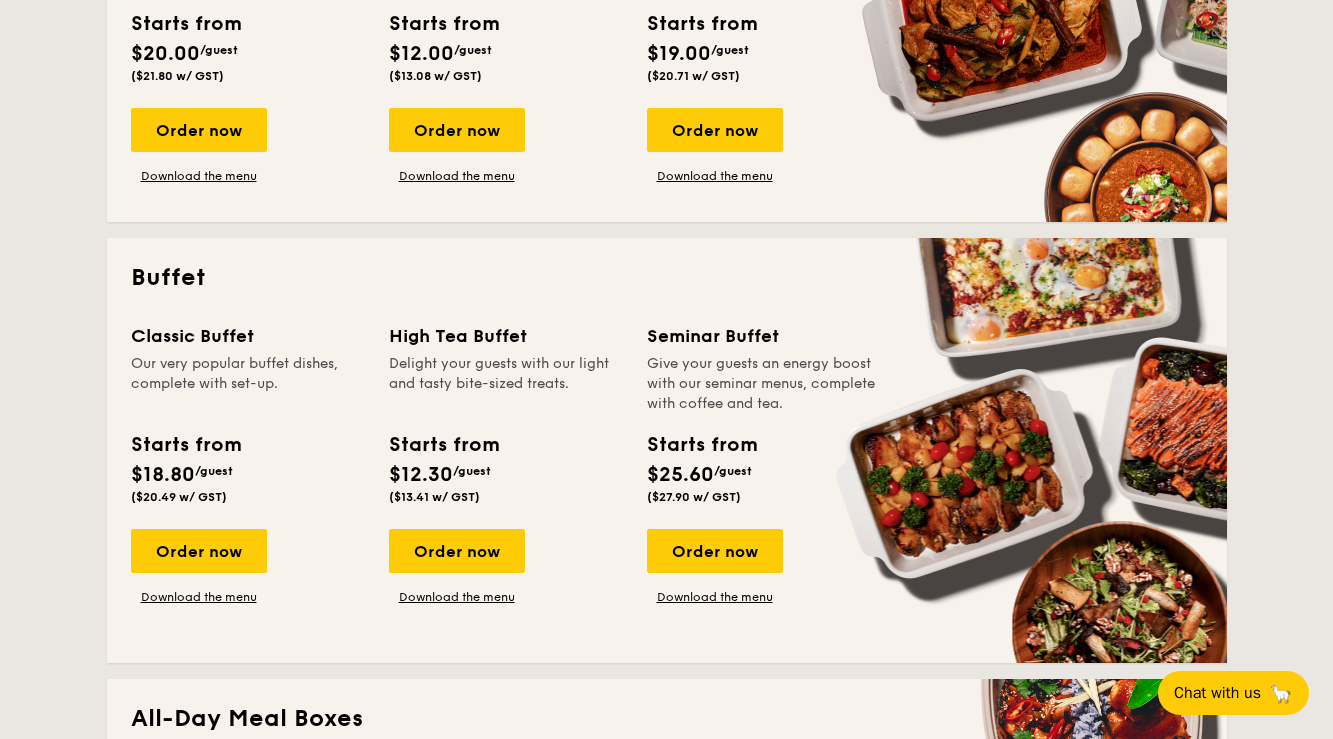 click on "Starts from" at bounding box center [185, 445] 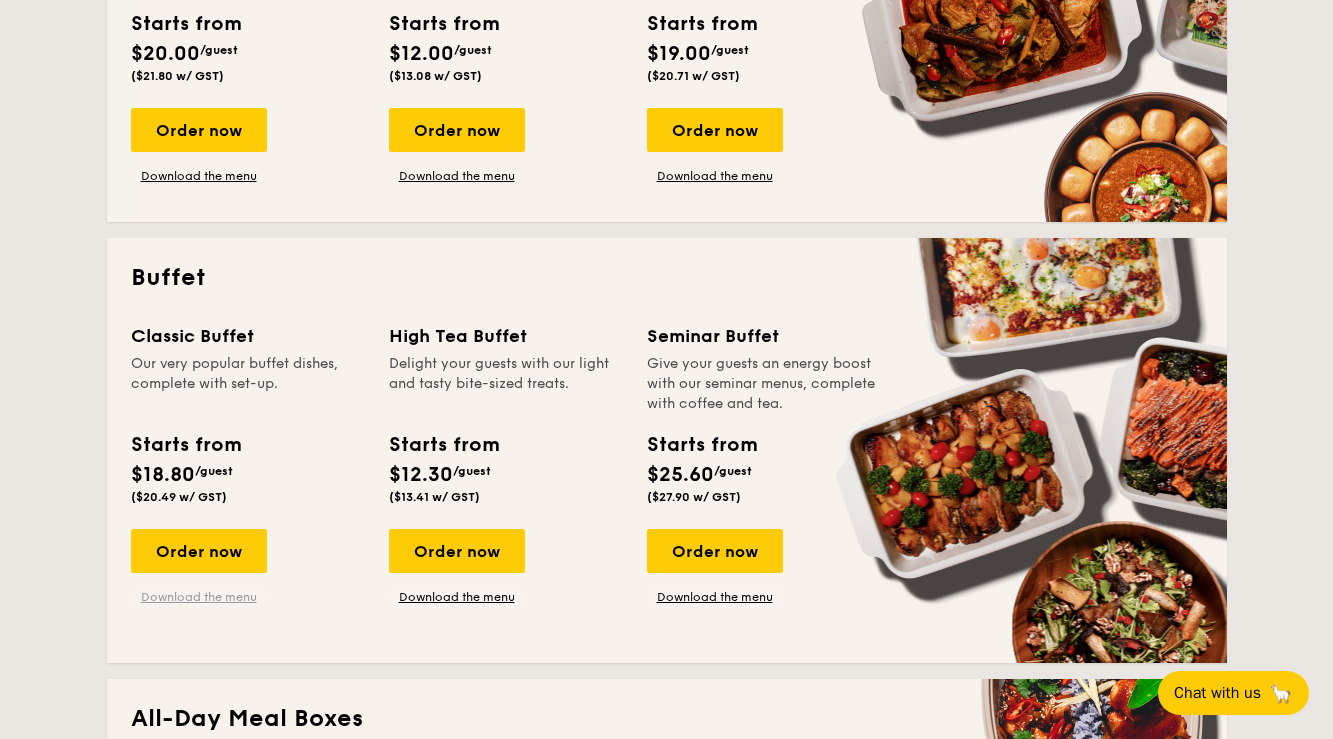 click on "Download the menu" at bounding box center (199, 597) 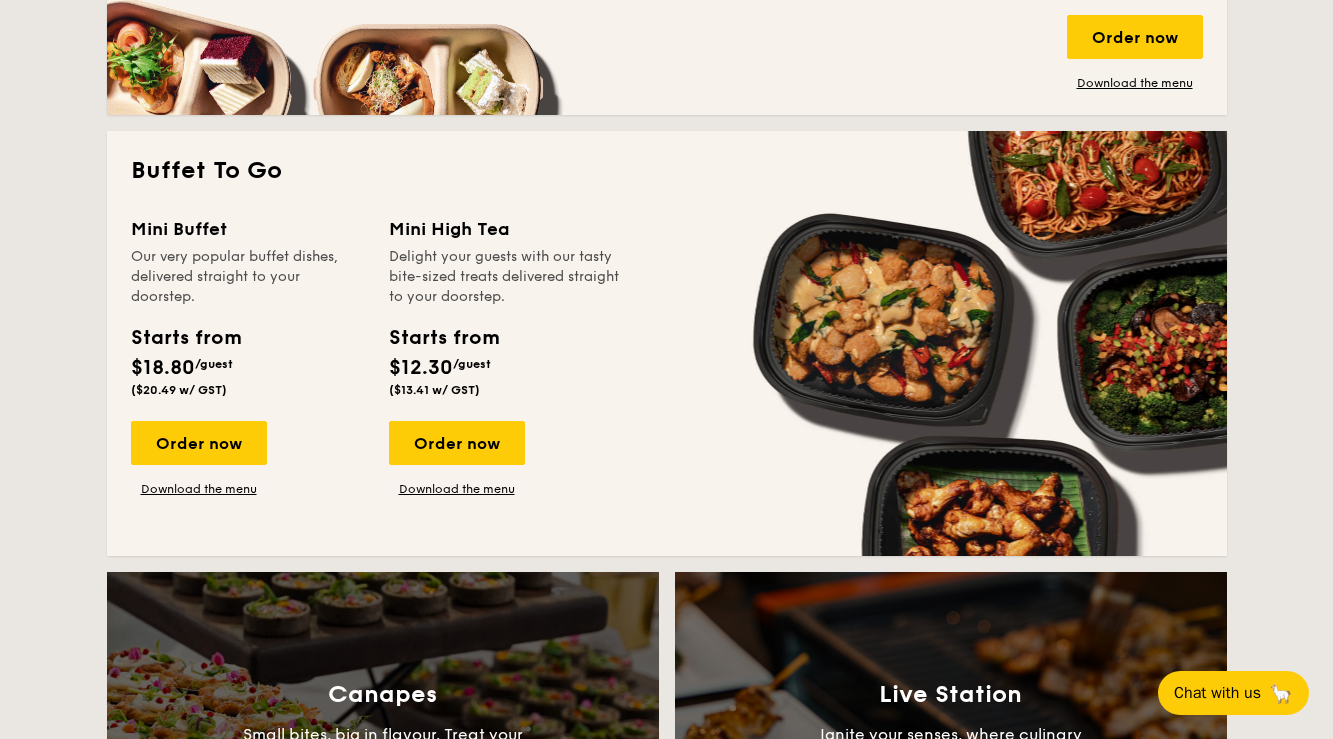 scroll, scrollTop: 1676, scrollLeft: 0, axis: vertical 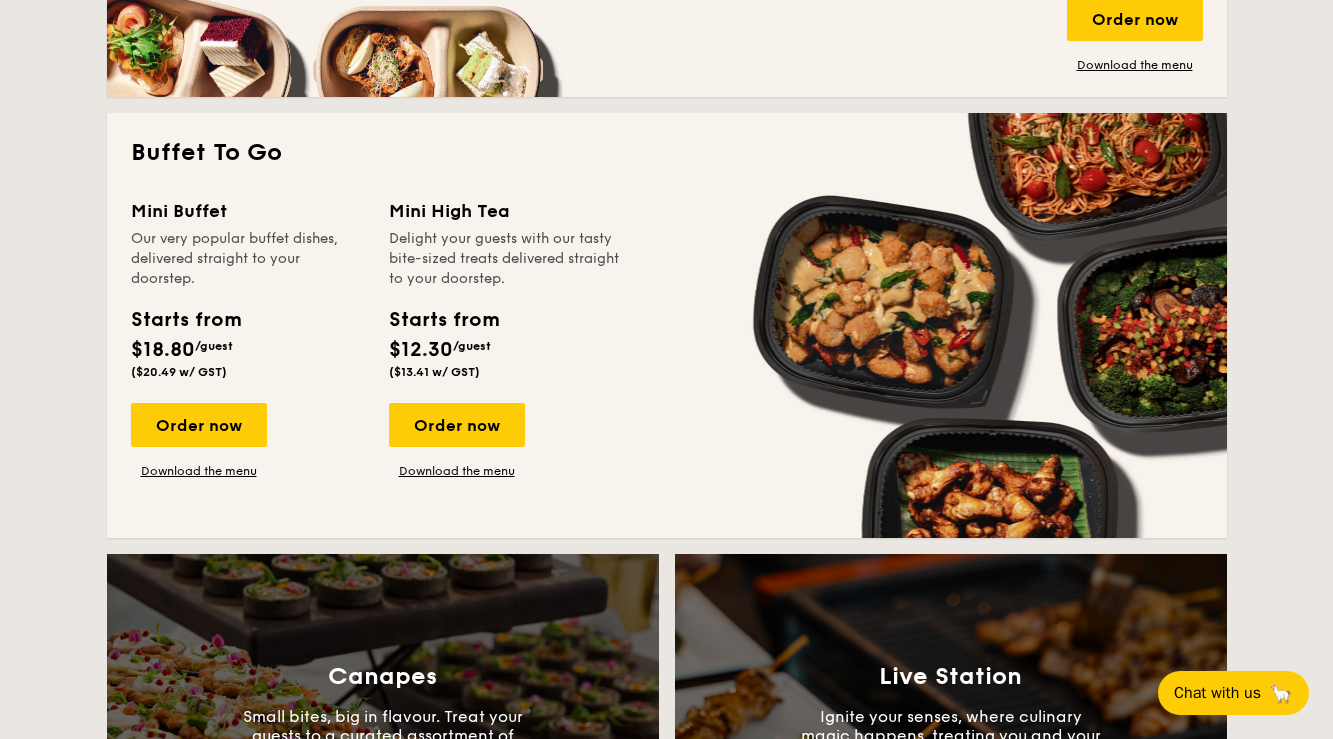 click on "Our very popular buffet dishes, delivered straight to your doorstep." at bounding box center (248, 259) 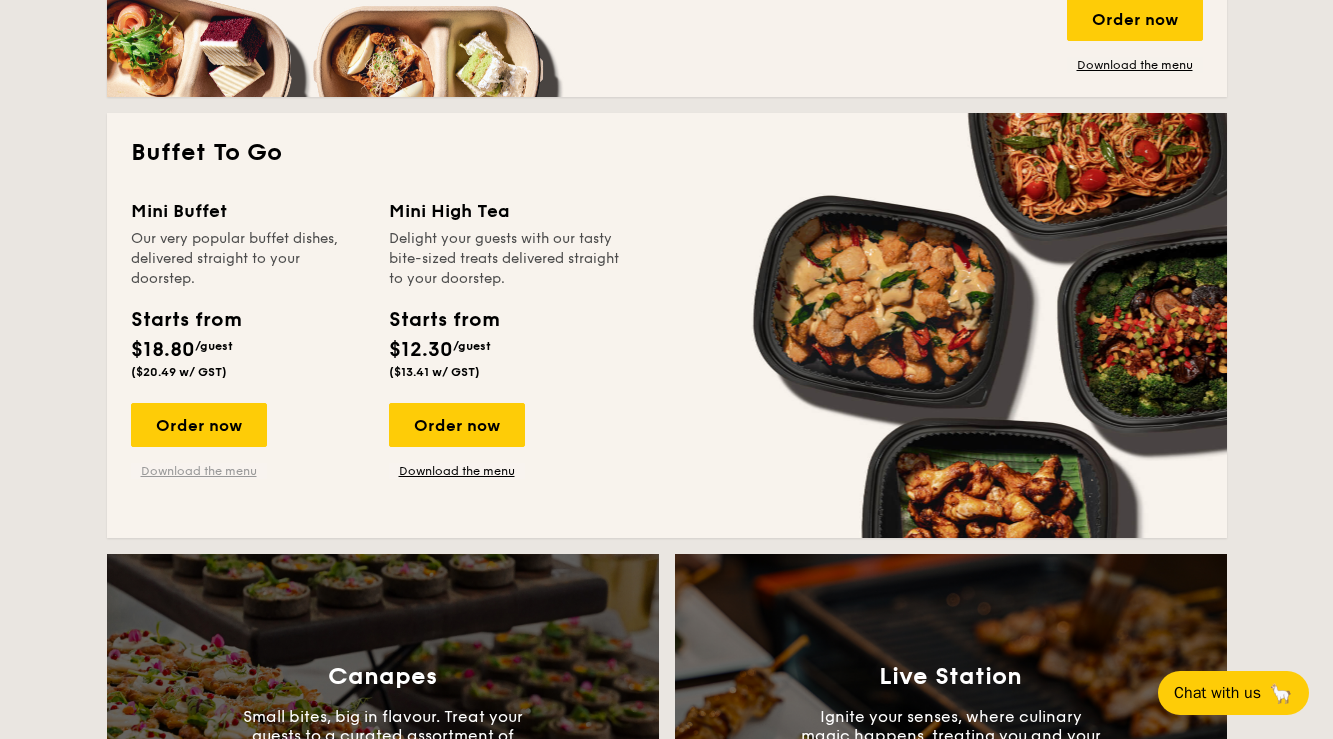 click on "Download the menu" at bounding box center [199, 471] 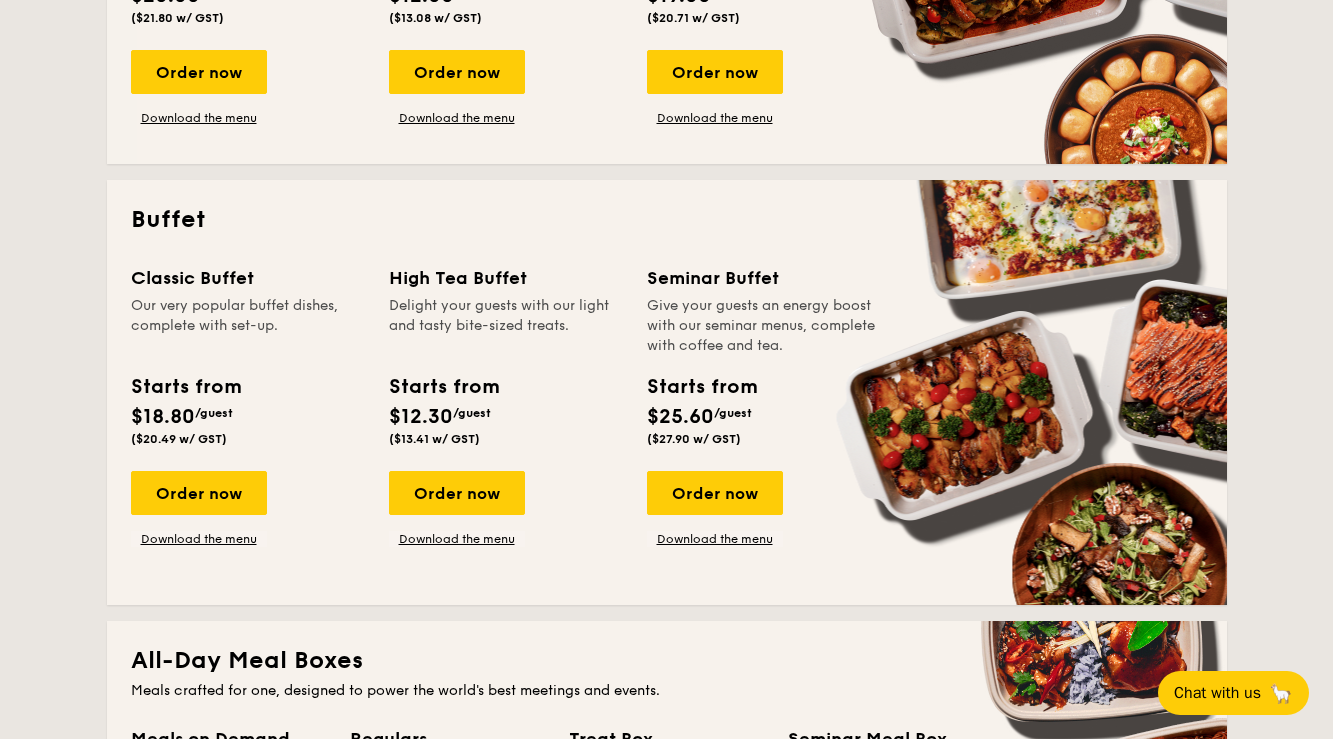 scroll, scrollTop: 780, scrollLeft: 0, axis: vertical 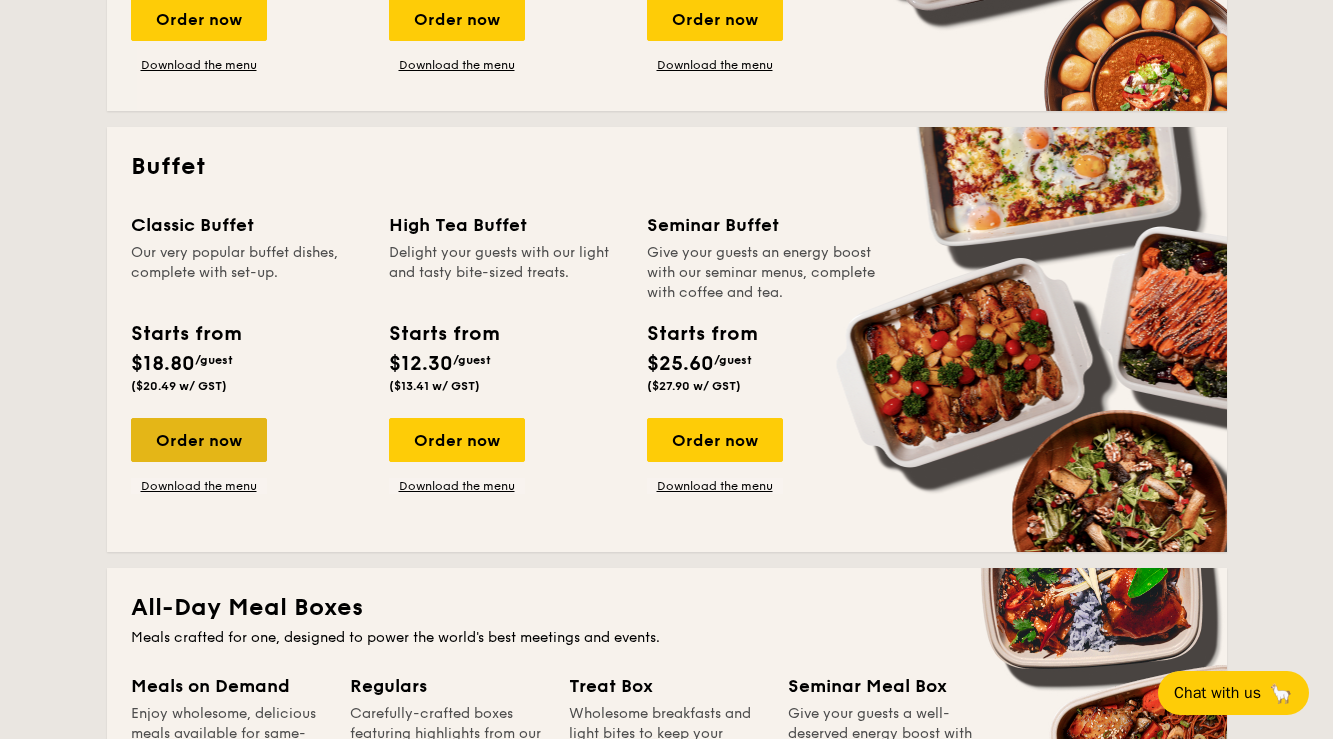 click on "Order now" at bounding box center [199, 440] 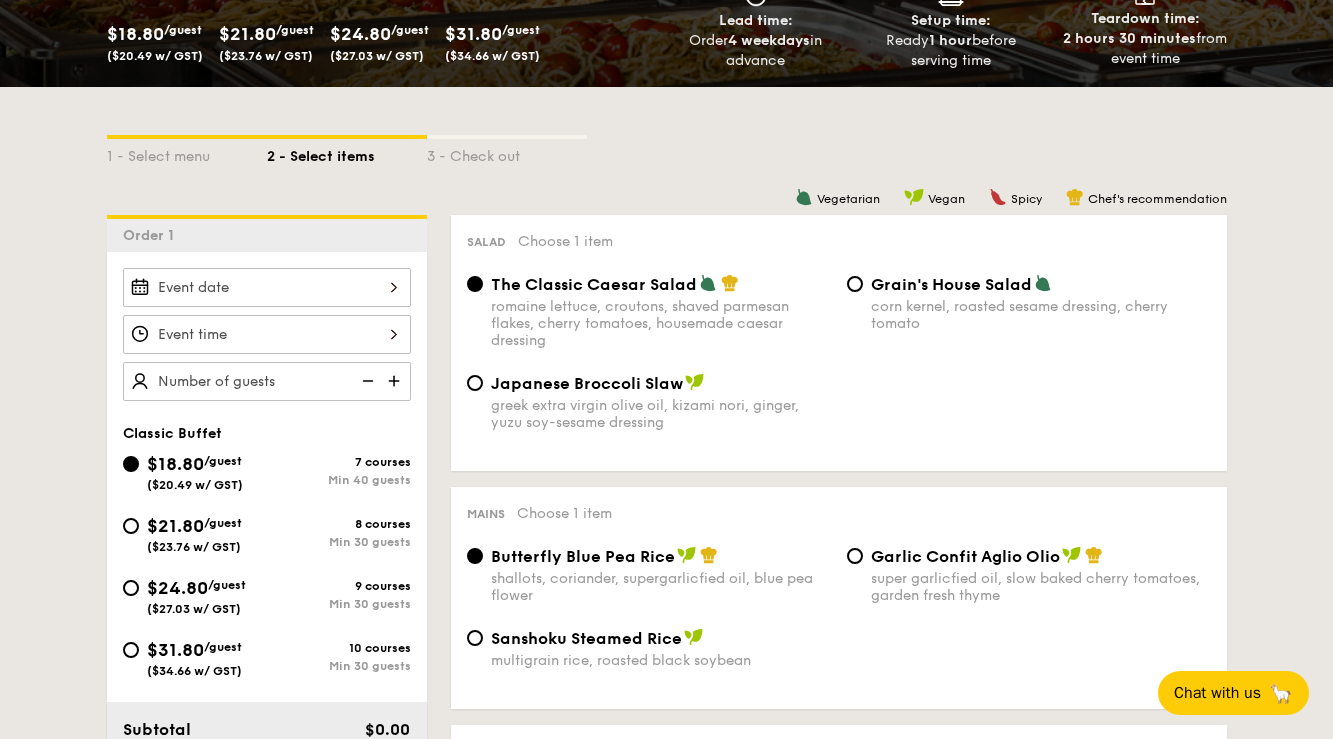 scroll, scrollTop: 353, scrollLeft: 0, axis: vertical 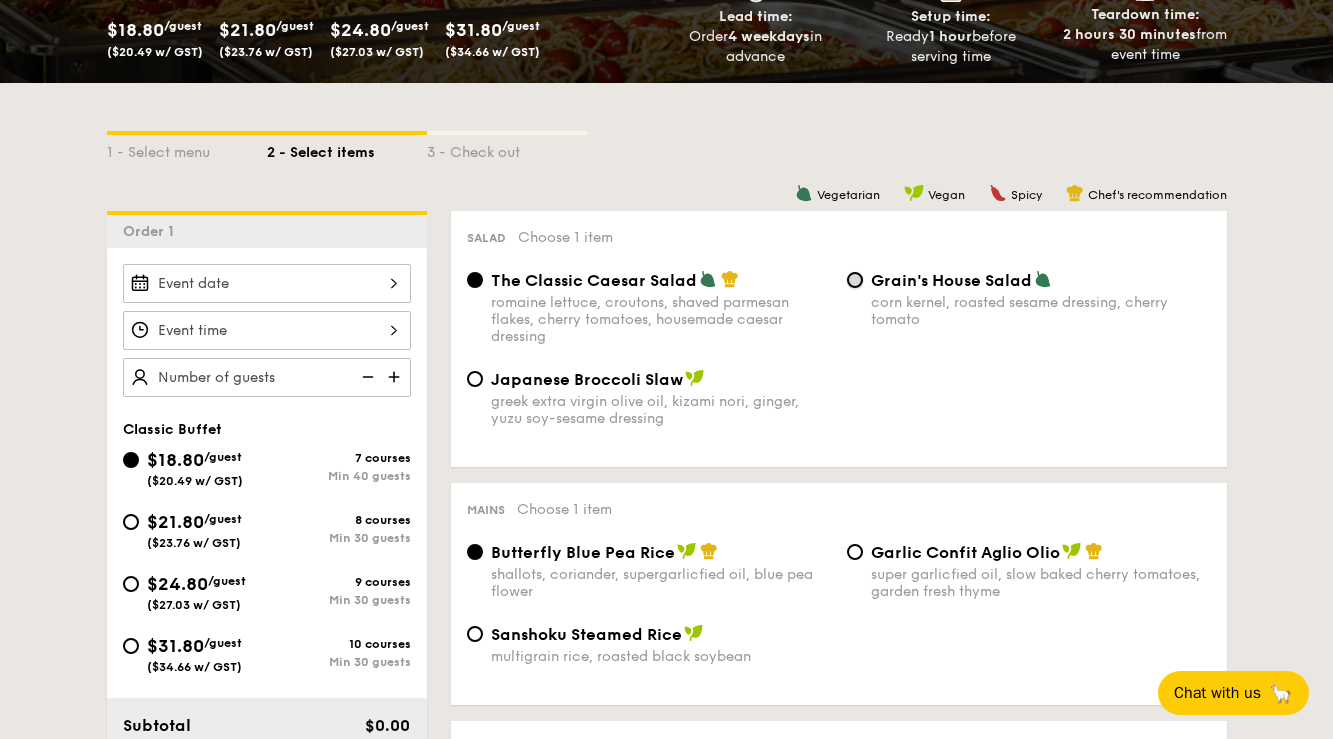 click on "Grain's House Salad corn kernel, roasted sesame dressing, cherry tomato" at bounding box center [855, 280] 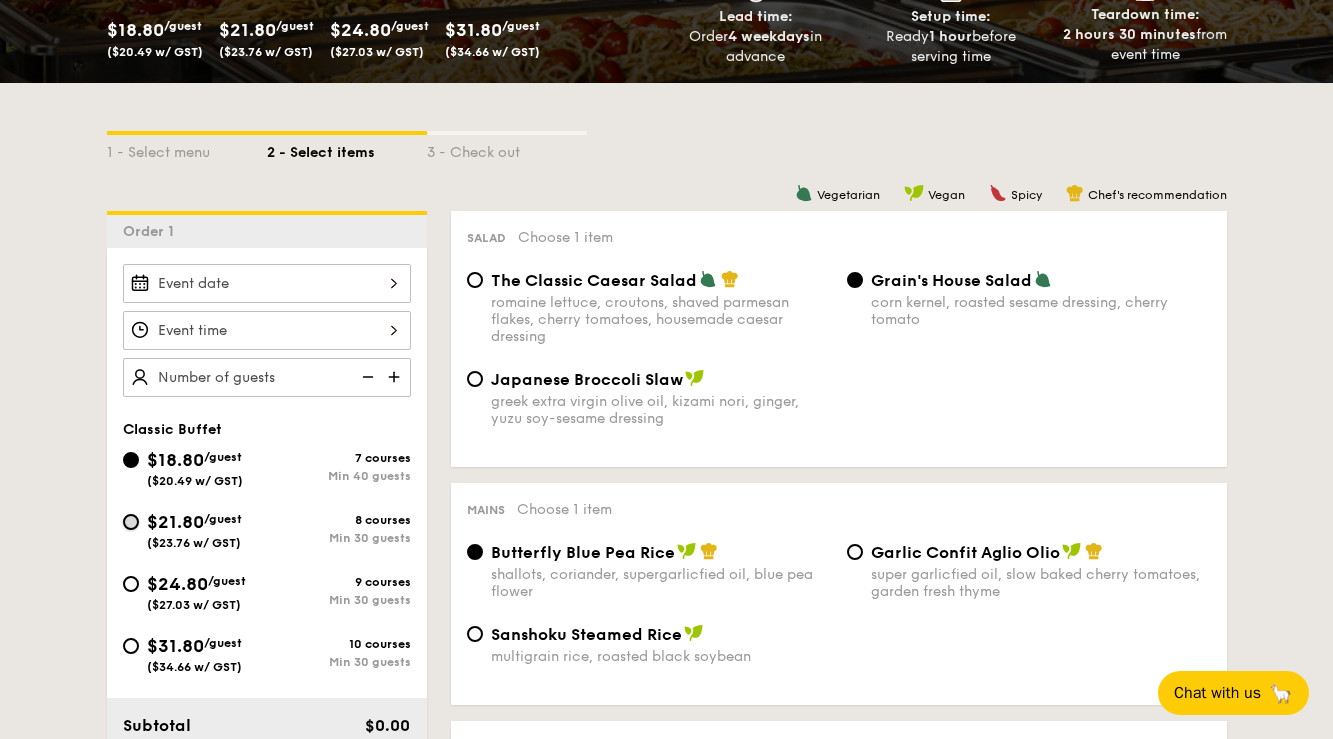 click on "$21.80
/guest
($23.76 w/ GST)
8 courses
Min 30 guests" at bounding box center (131, 522) 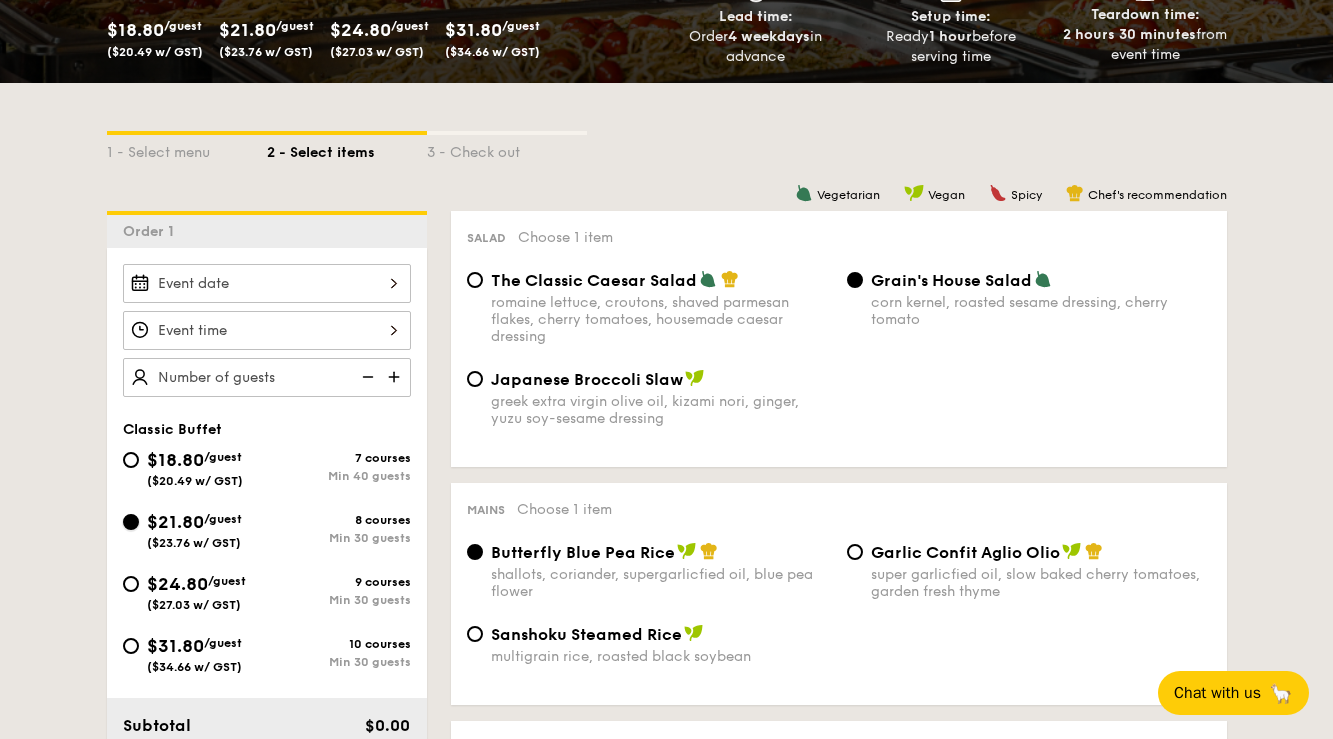 radio on "true" 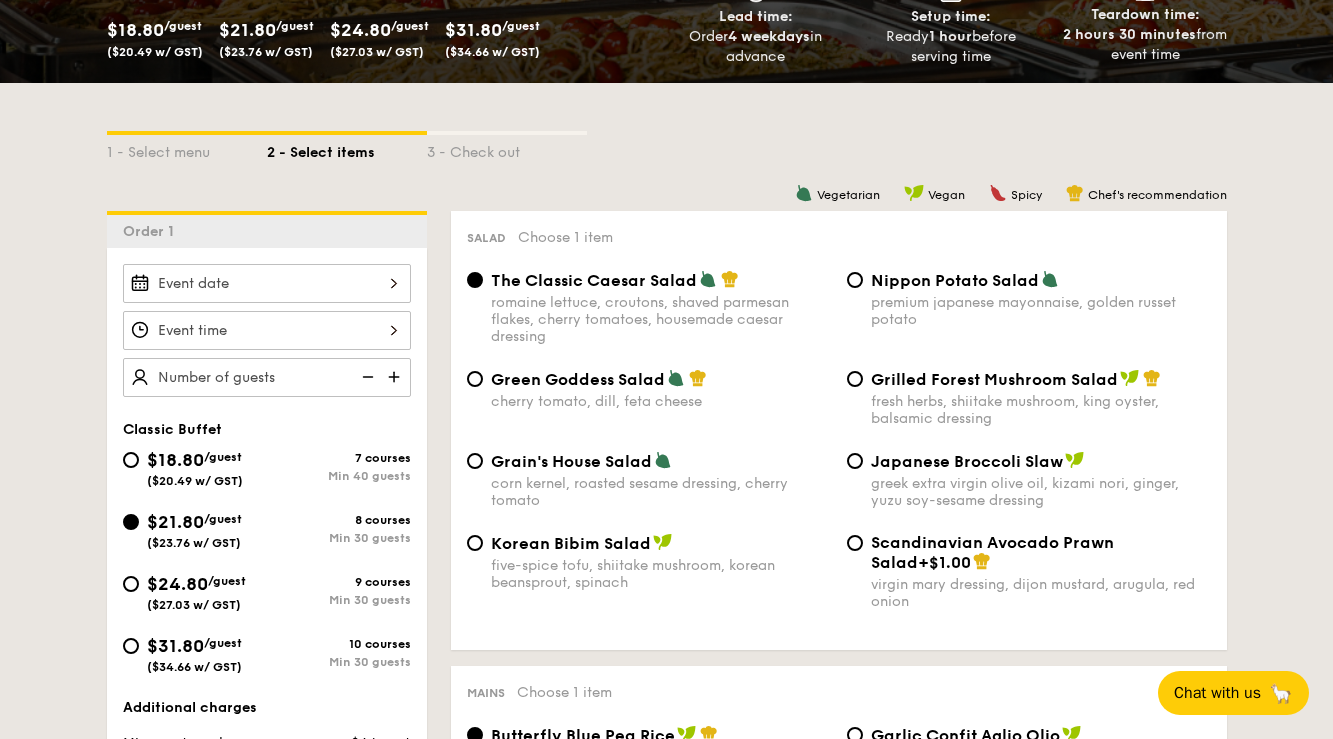 click on "Grain's House Salad corn kernel, roasted sesame dressing, cherry tomato" at bounding box center (649, 480) 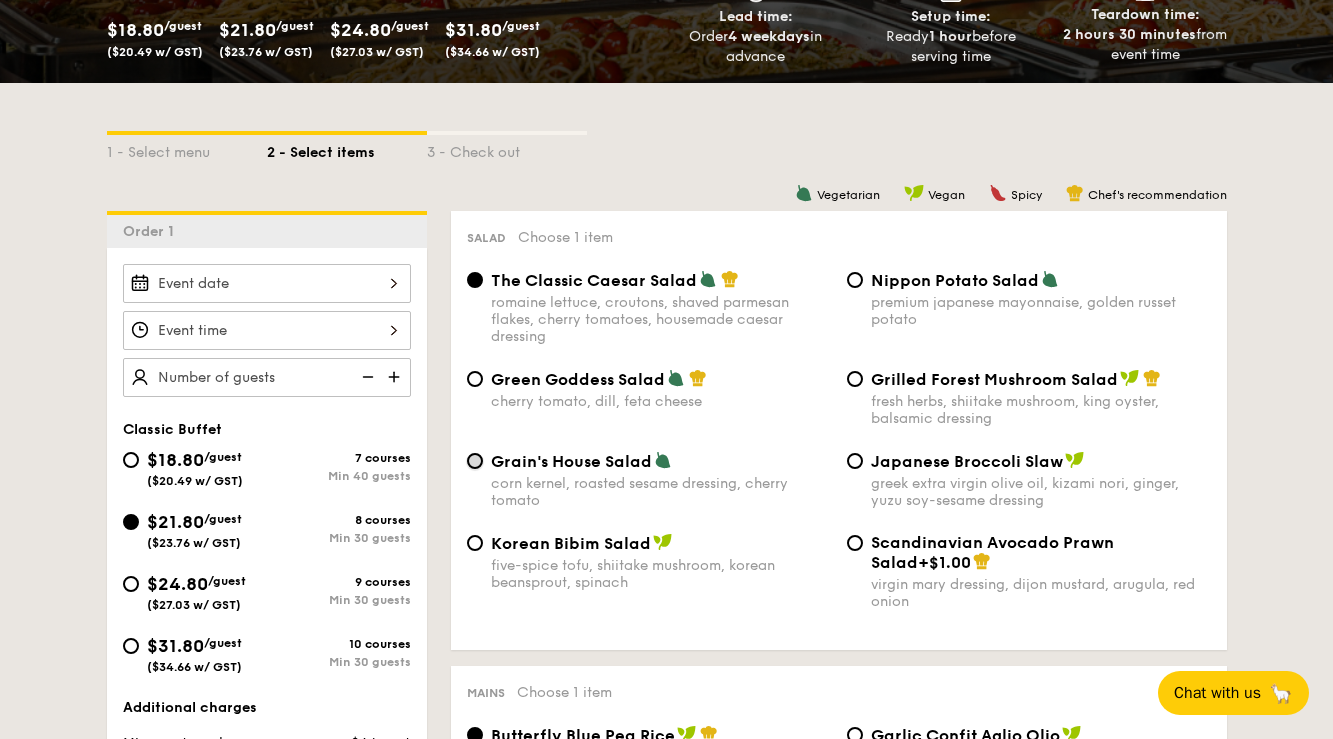 click on "Grain's House Salad corn kernel, roasted sesame dressing, cherry tomato" at bounding box center (475, 461) 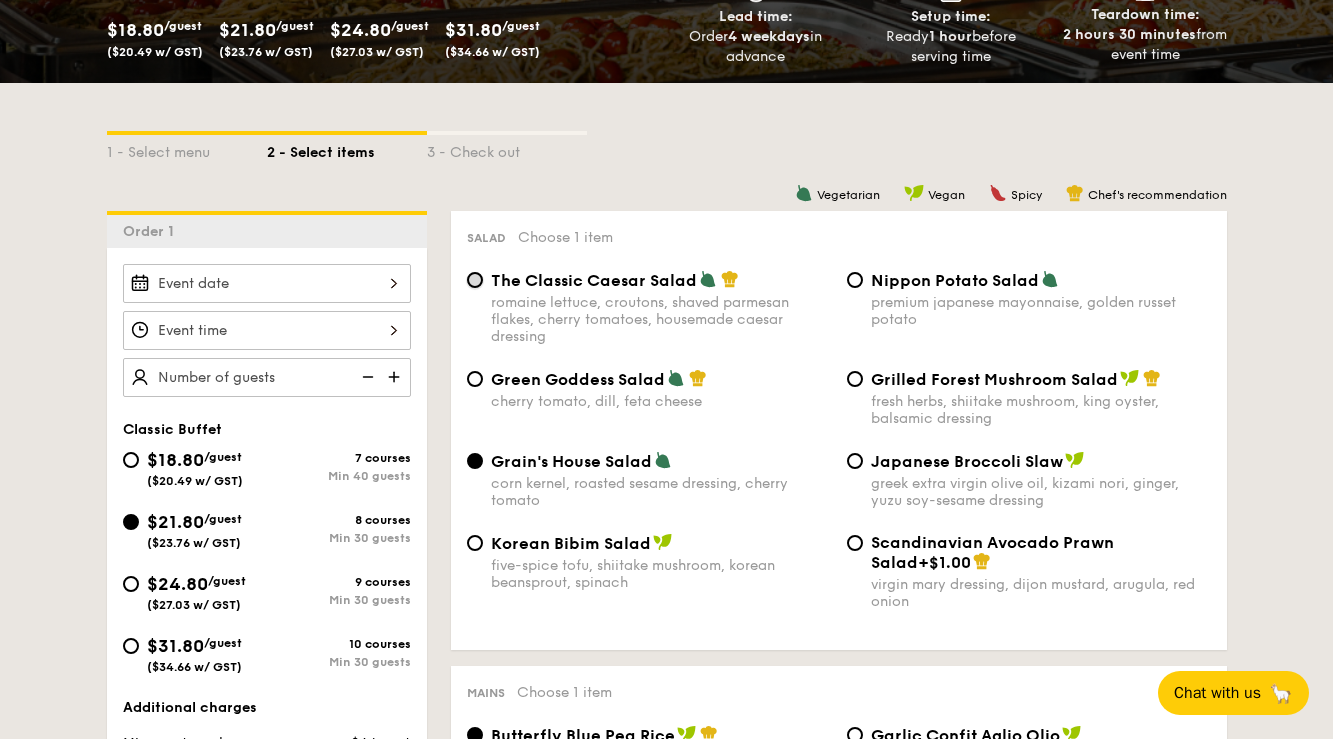 click on "The Classic Caesar Salad romaine lettuce, croutons, shaved parmesan flakes, cherry tomatoes, housemade caesar dressing" at bounding box center (475, 280) 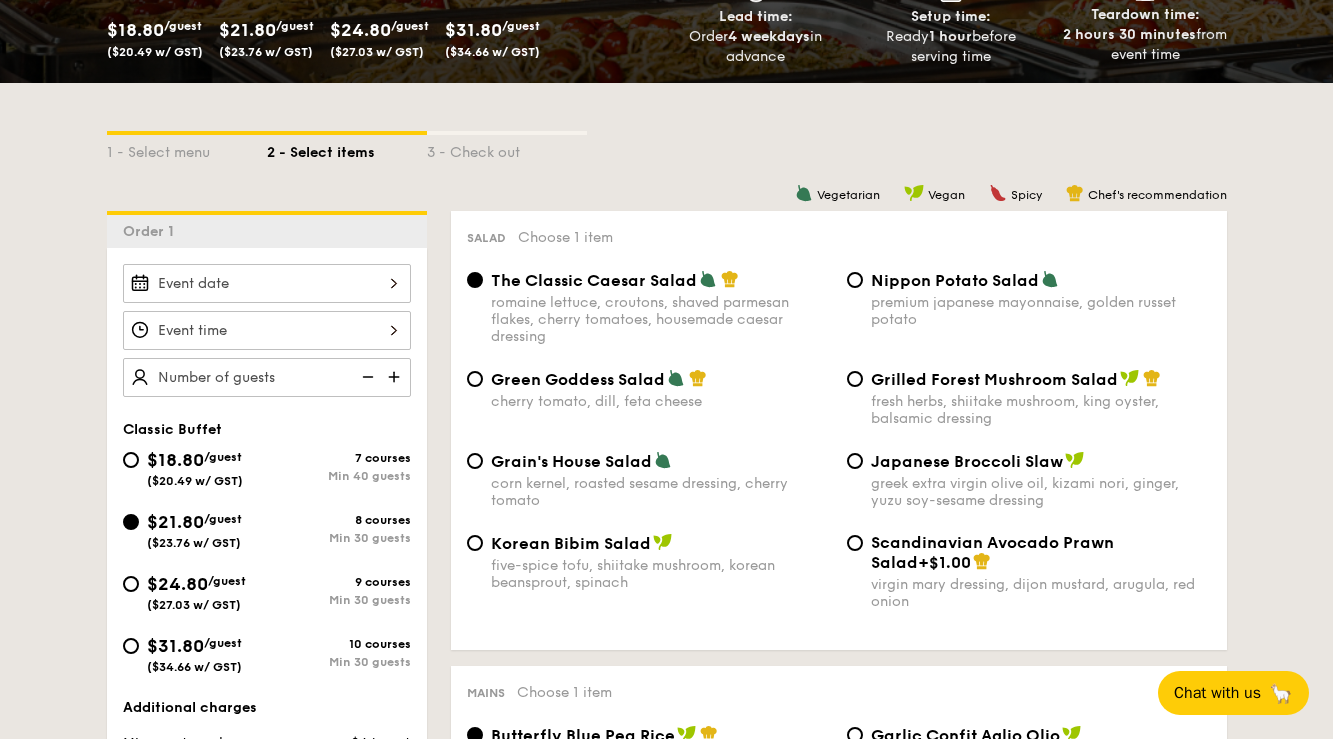 click on "Grain's House Salad corn kernel, roasted sesame dressing, cherry tomato" at bounding box center (649, 480) 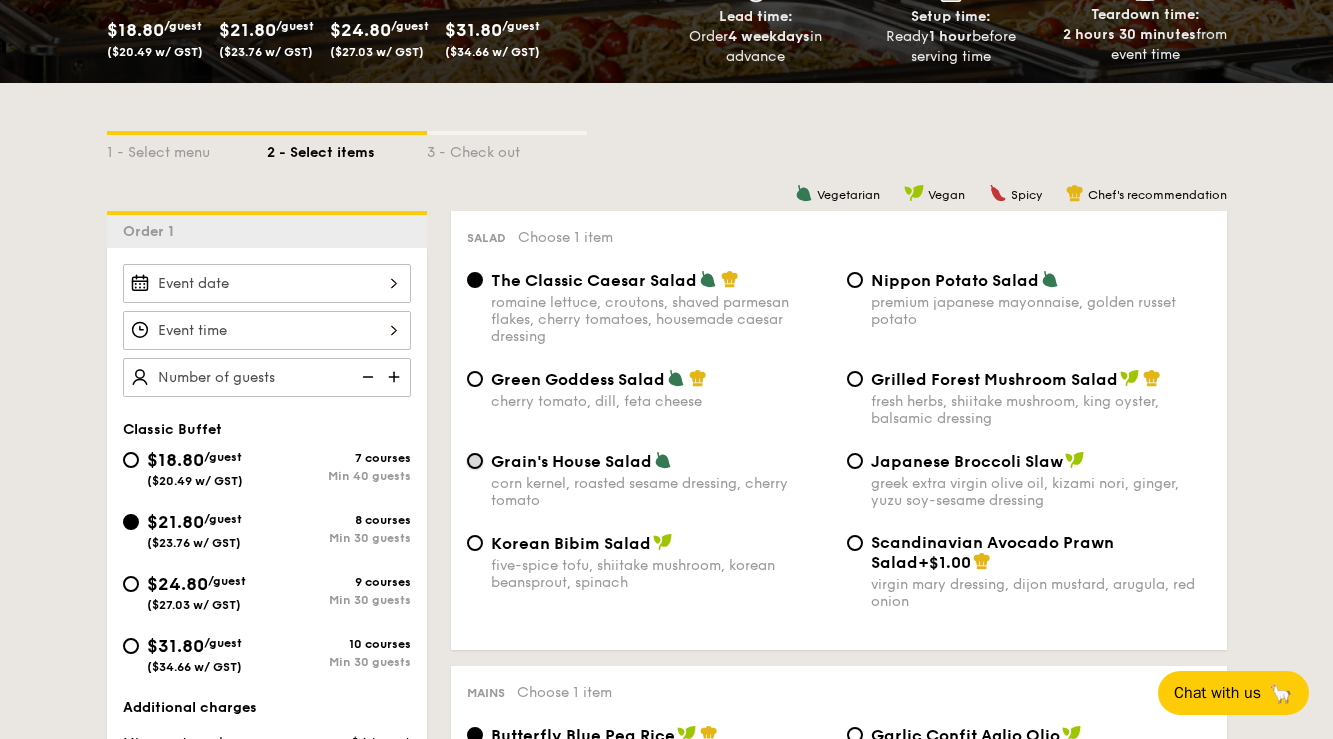 click on "Grain's House Salad corn kernel, roasted sesame dressing, cherry tomato" at bounding box center [475, 461] 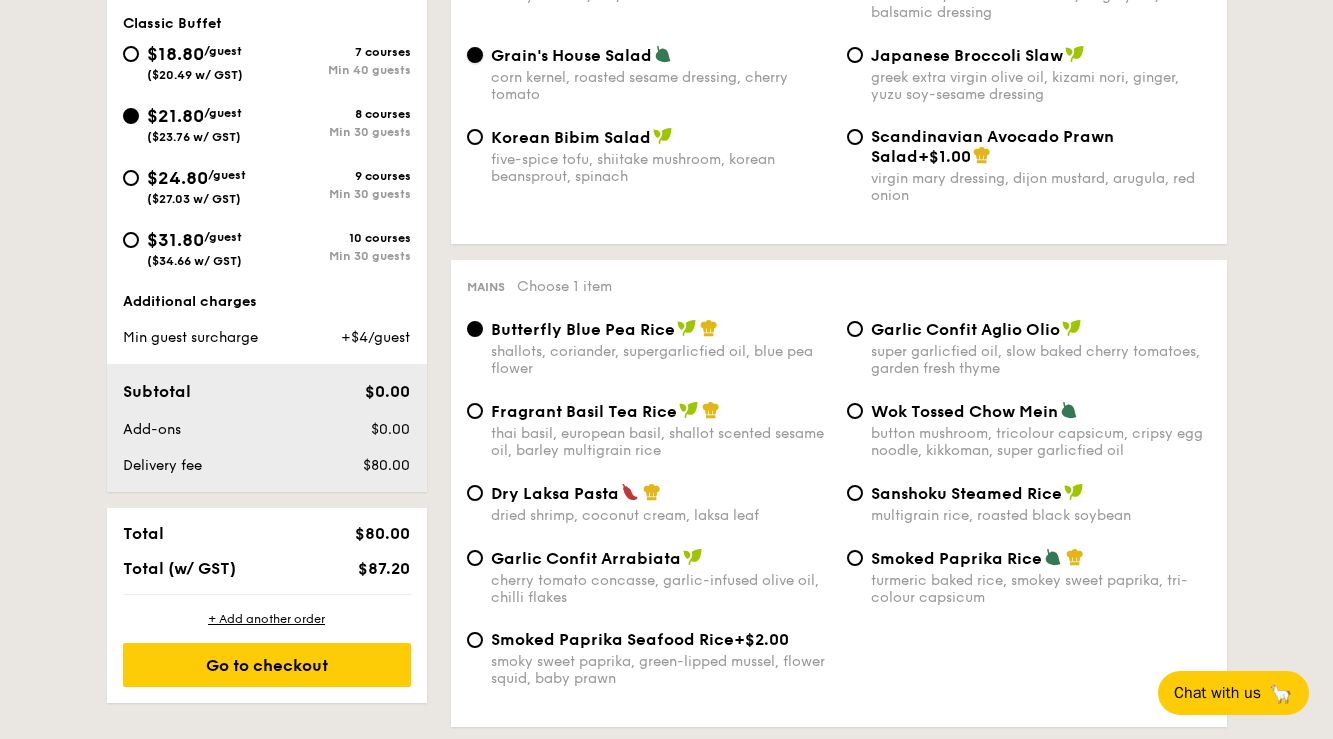 scroll, scrollTop: 760, scrollLeft: 0, axis: vertical 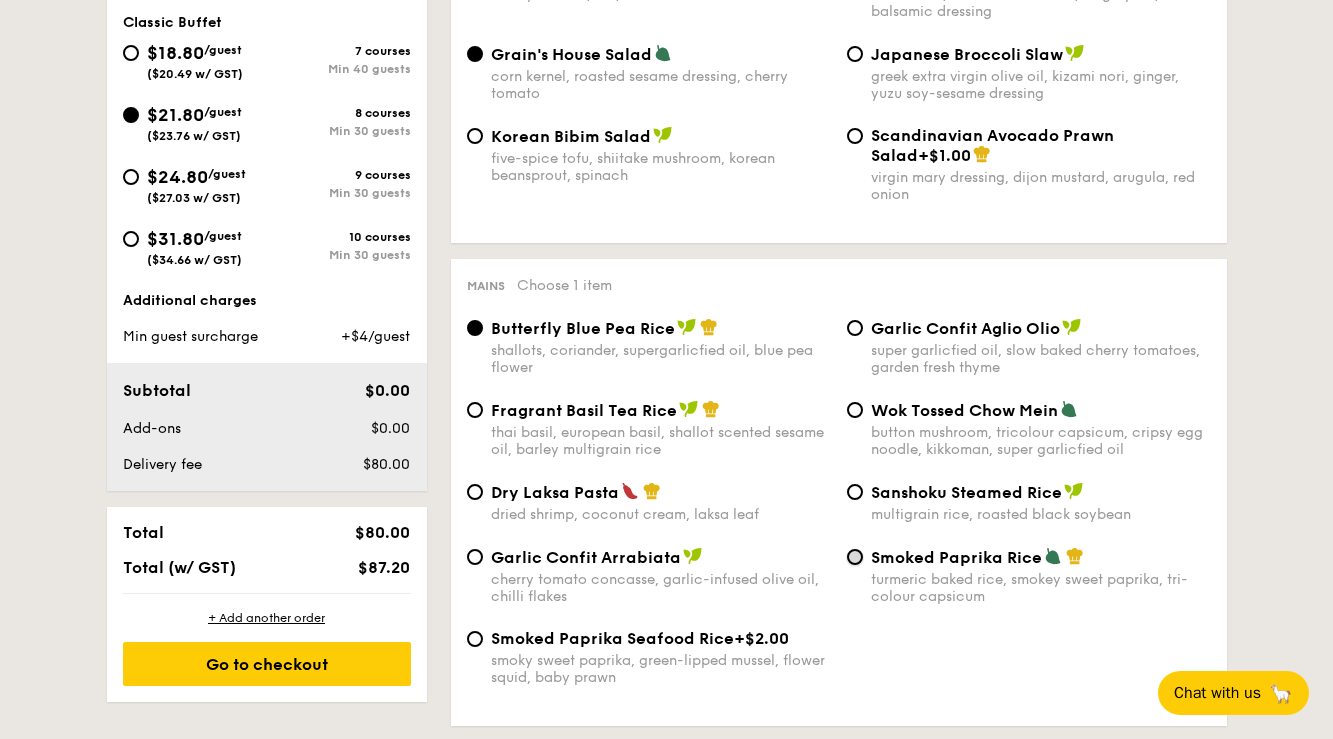 click on "Smoked Paprika Rice turmeric baked rice, smokey sweet paprika, tri-colour capsicum" at bounding box center (855, 557) 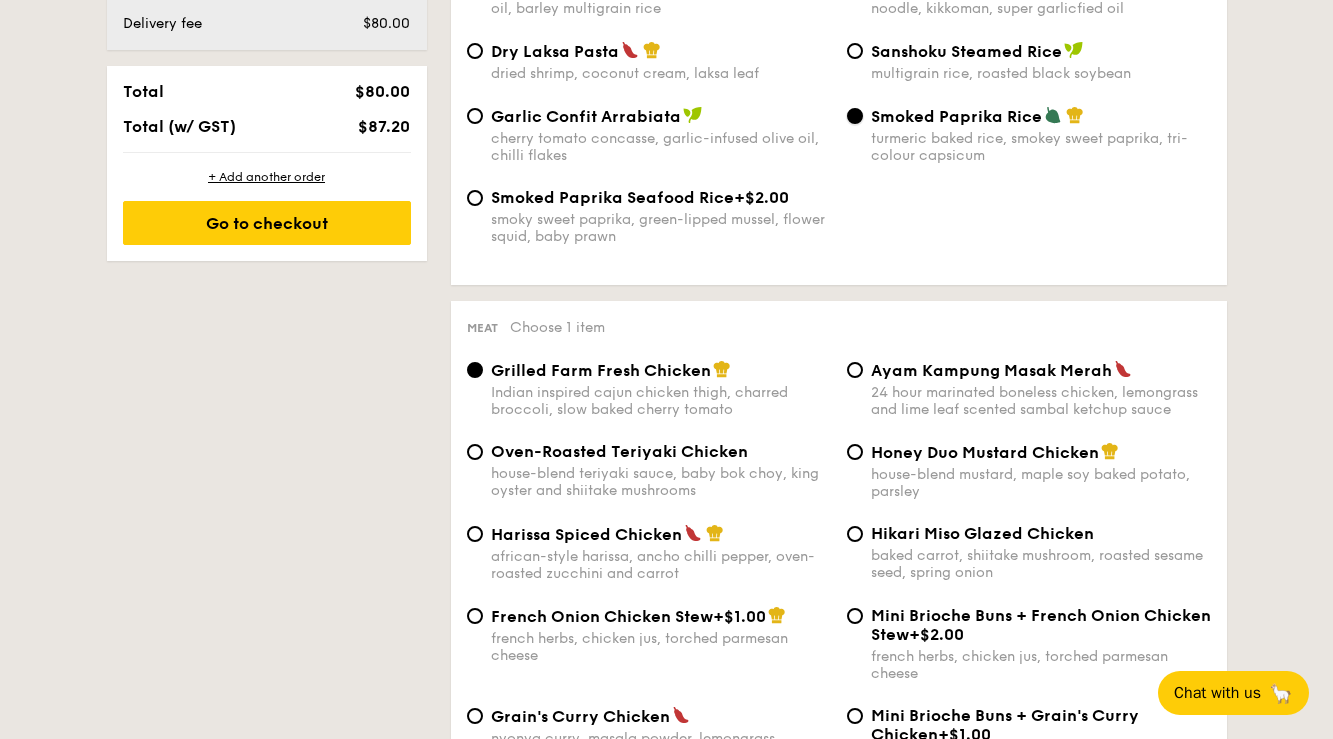 scroll, scrollTop: 1207, scrollLeft: 0, axis: vertical 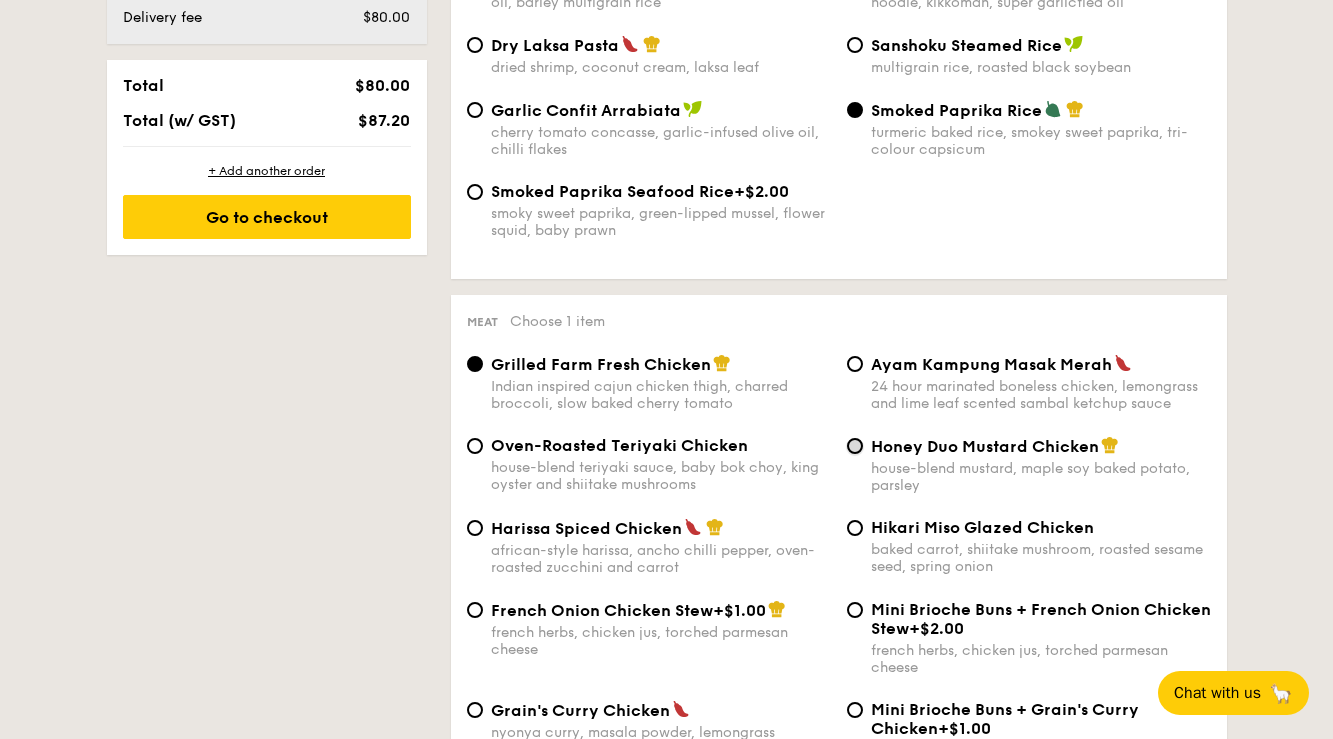 click on "Honey Duo Mustard Chicken house-blend mustard, maple soy baked potato, parsley" at bounding box center (855, 446) 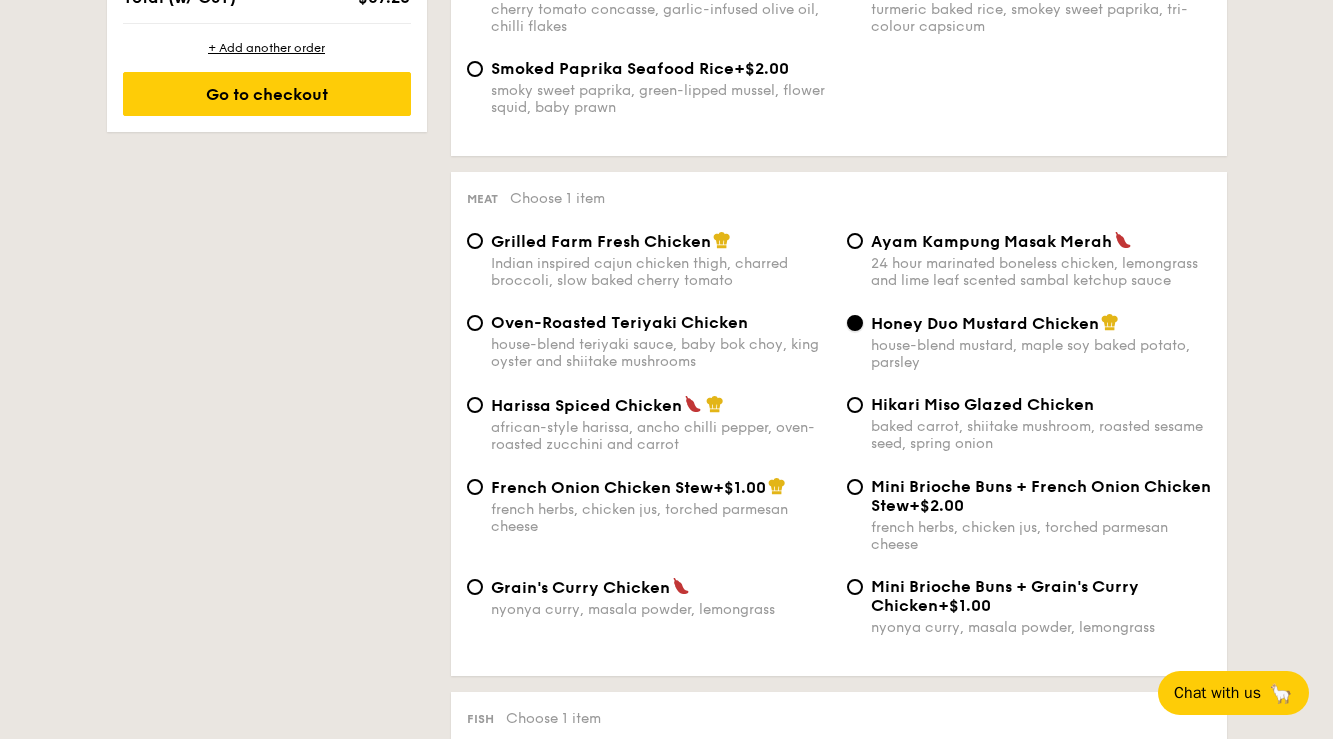 scroll, scrollTop: 1359, scrollLeft: 0, axis: vertical 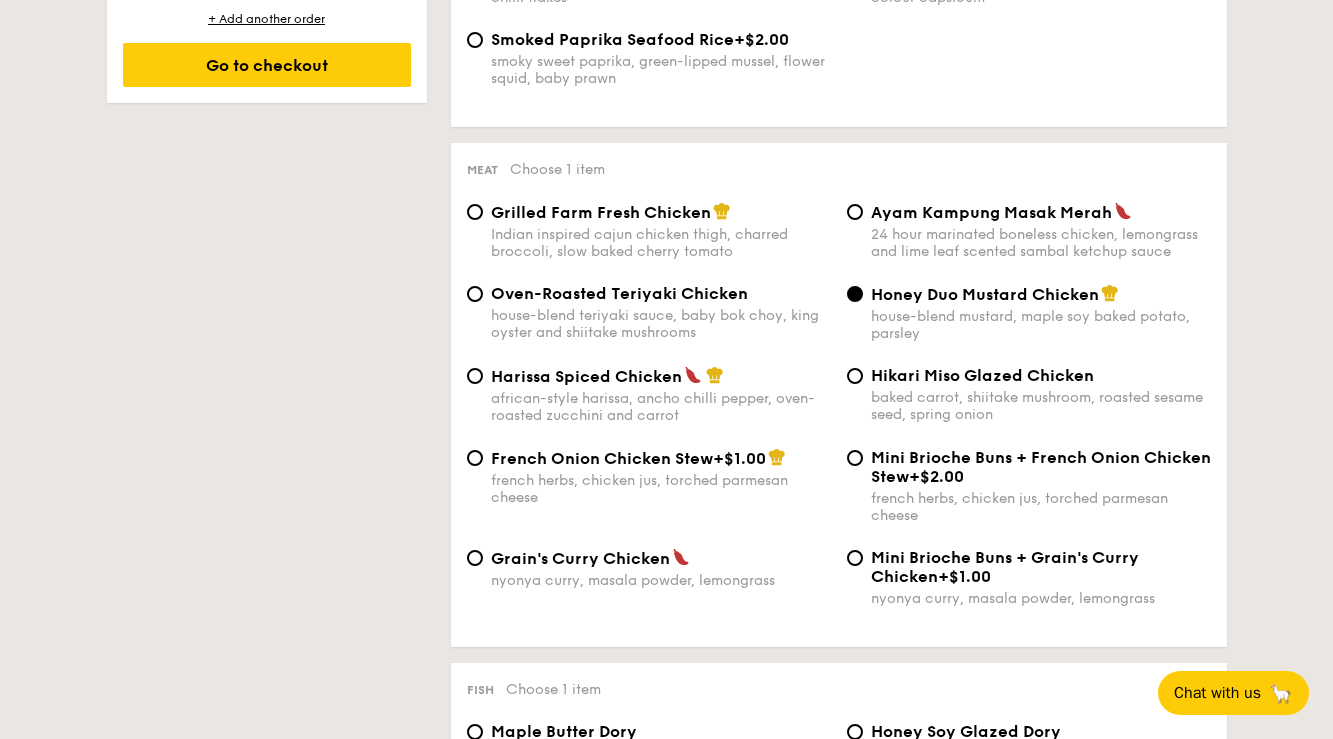 click on "Grilled Farm Fresh Chicken" at bounding box center (601, 212) 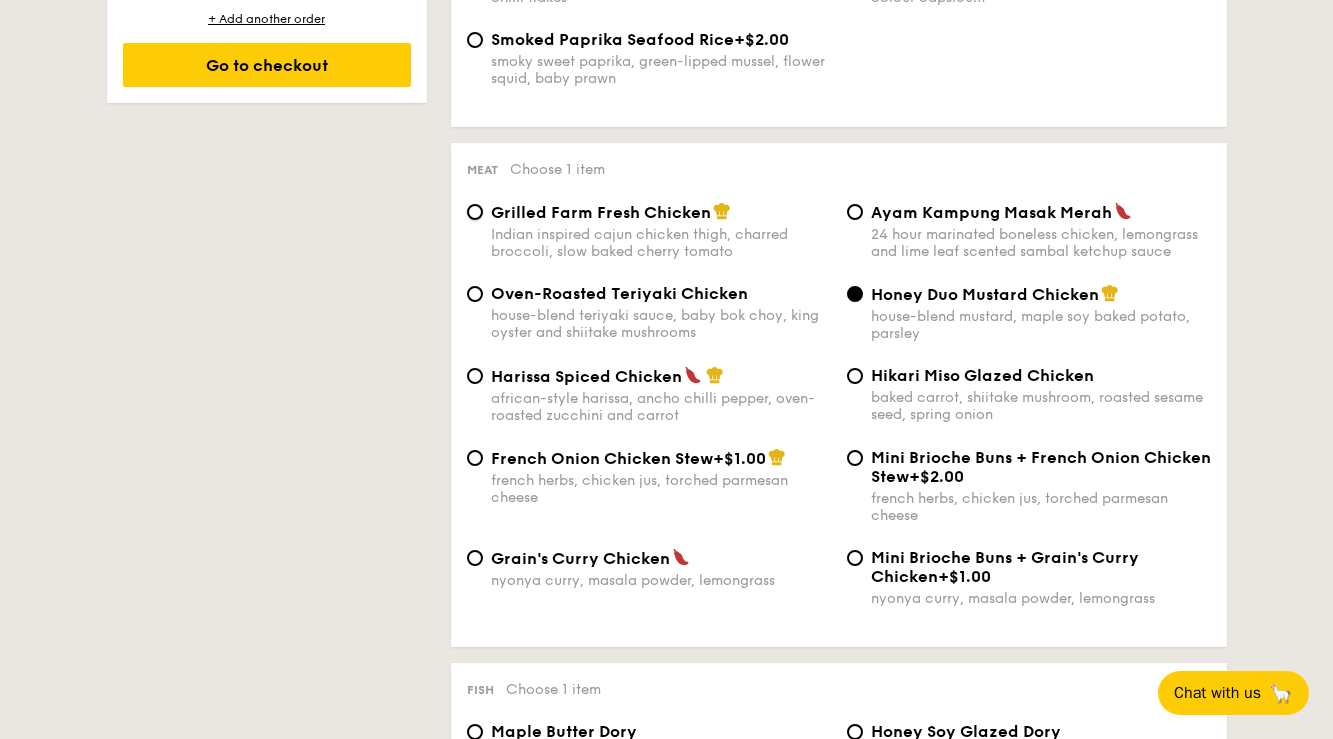 click on "Grilled Farm Fresh Chicken Indian inspired cajun chicken thigh, charred broccoli, slow baked cherry tomato" at bounding box center [475, 212] 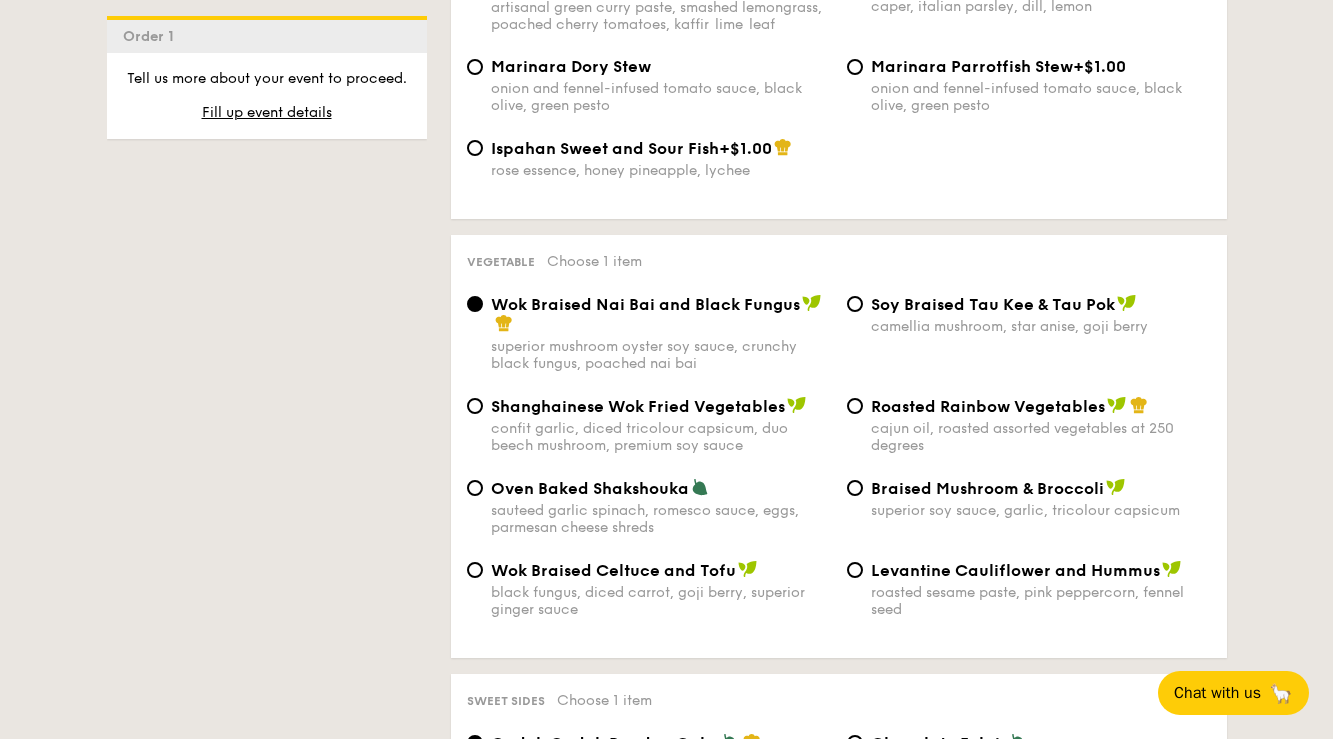 scroll, scrollTop: 2358, scrollLeft: 0, axis: vertical 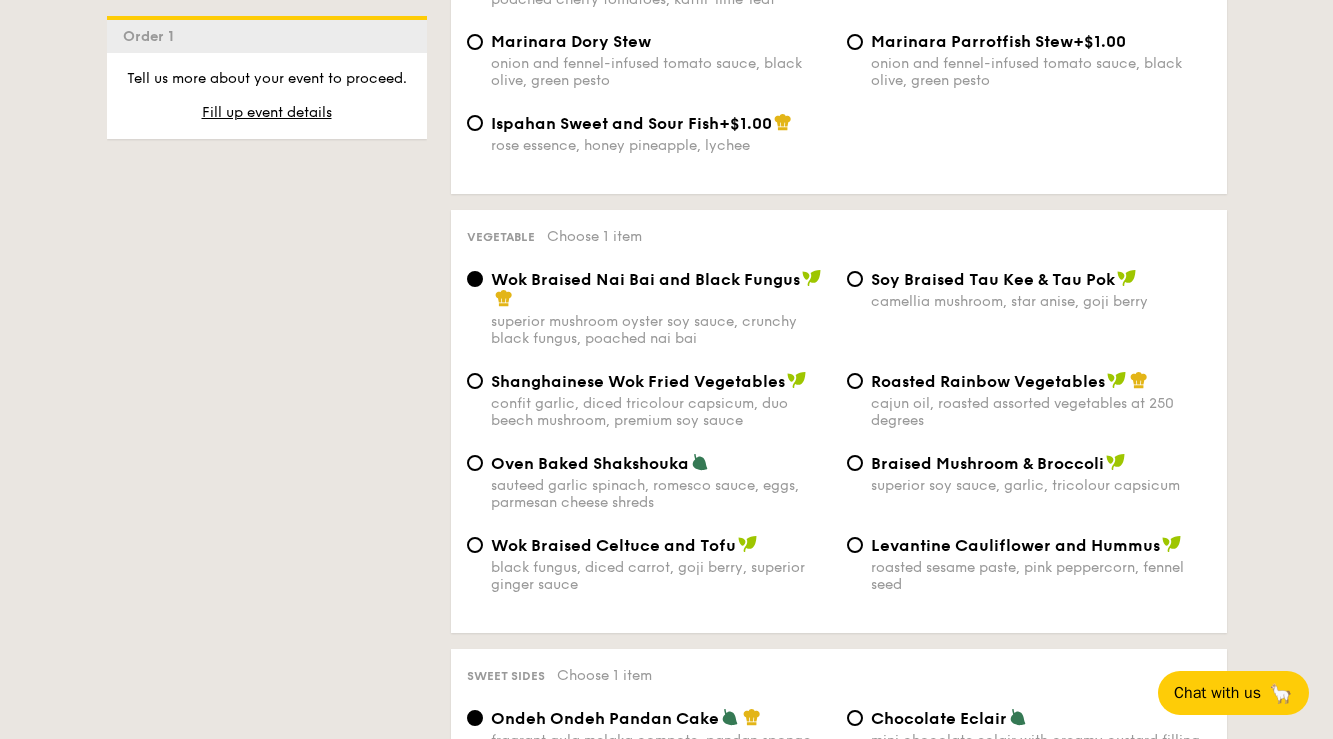 click on "Oven Baked Shakshouka" at bounding box center [590, 463] 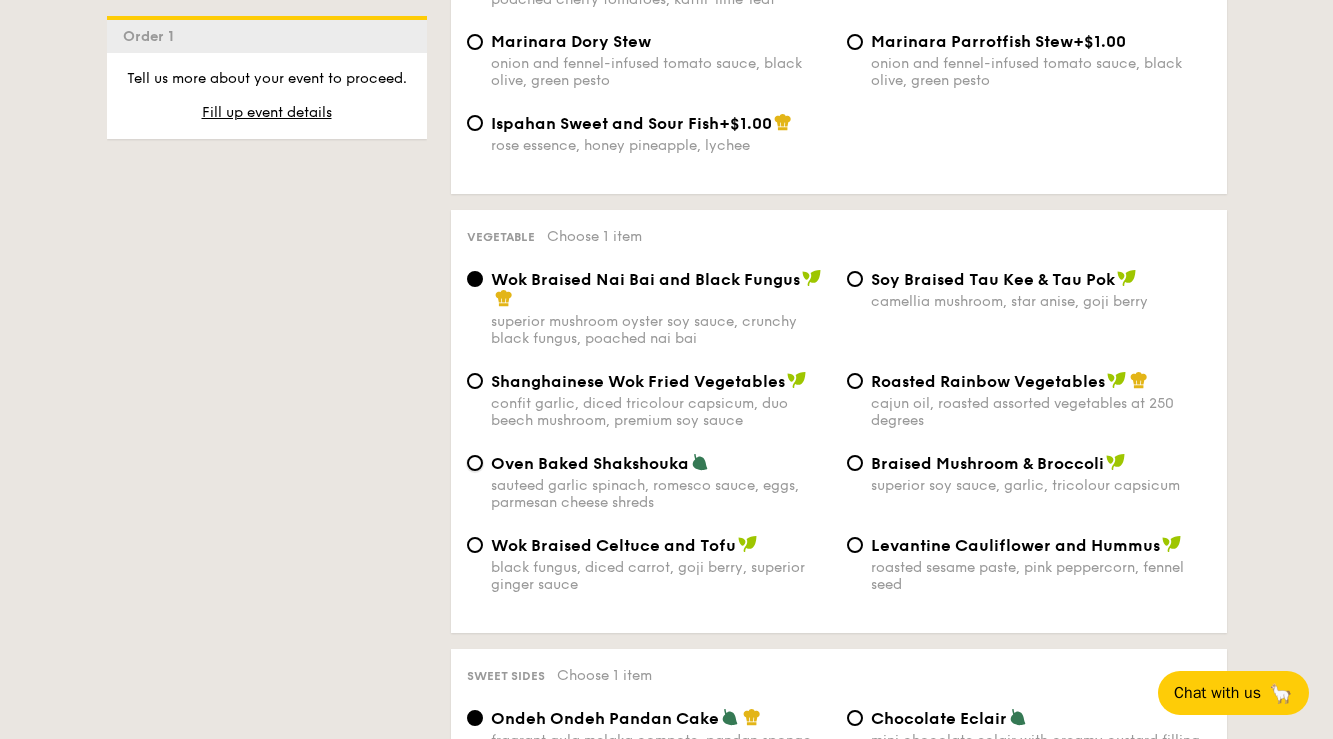 click on "Oven Baked Shakshouka sauteed garlic spinach, romesco sauce, eggs, parmesan cheese shreds" at bounding box center (475, 463) 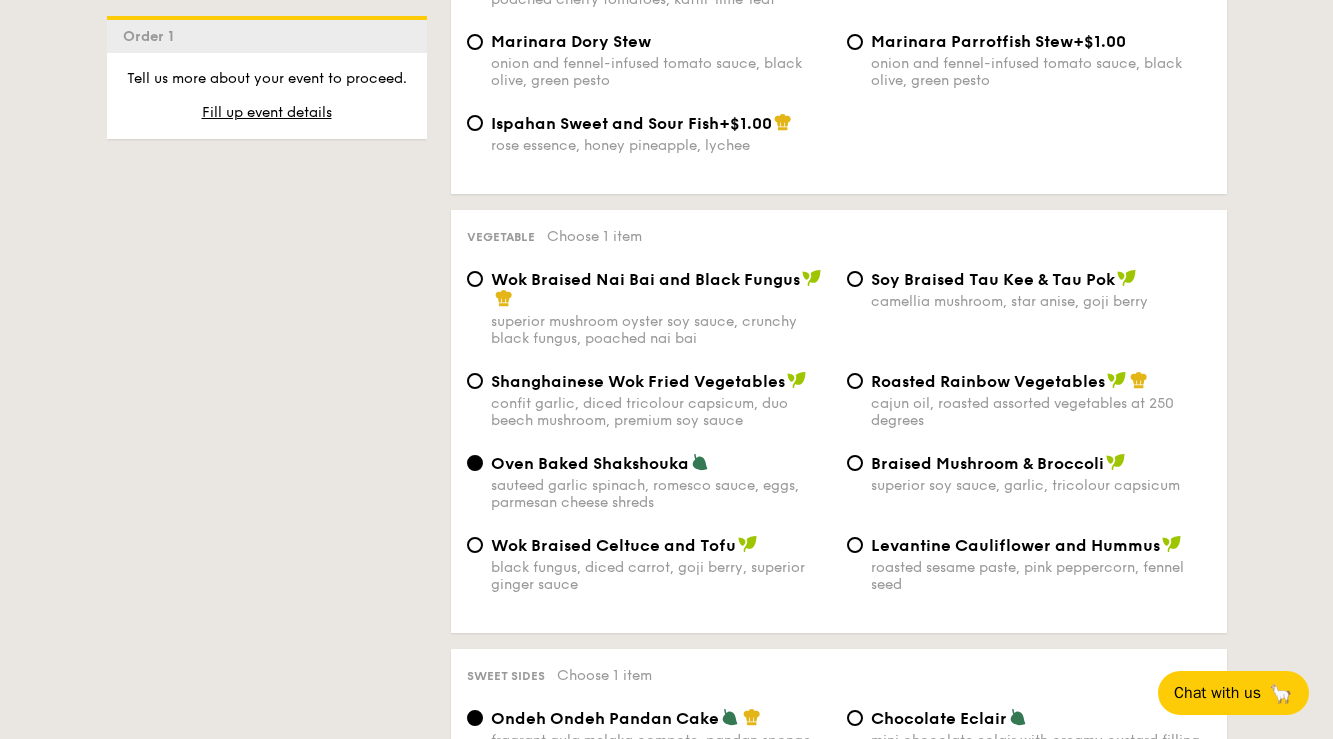 click on "Roasted Rainbow Vegetables cajun oil, roasted assorted vegetables at 250 degrees" at bounding box center [1029, 400] 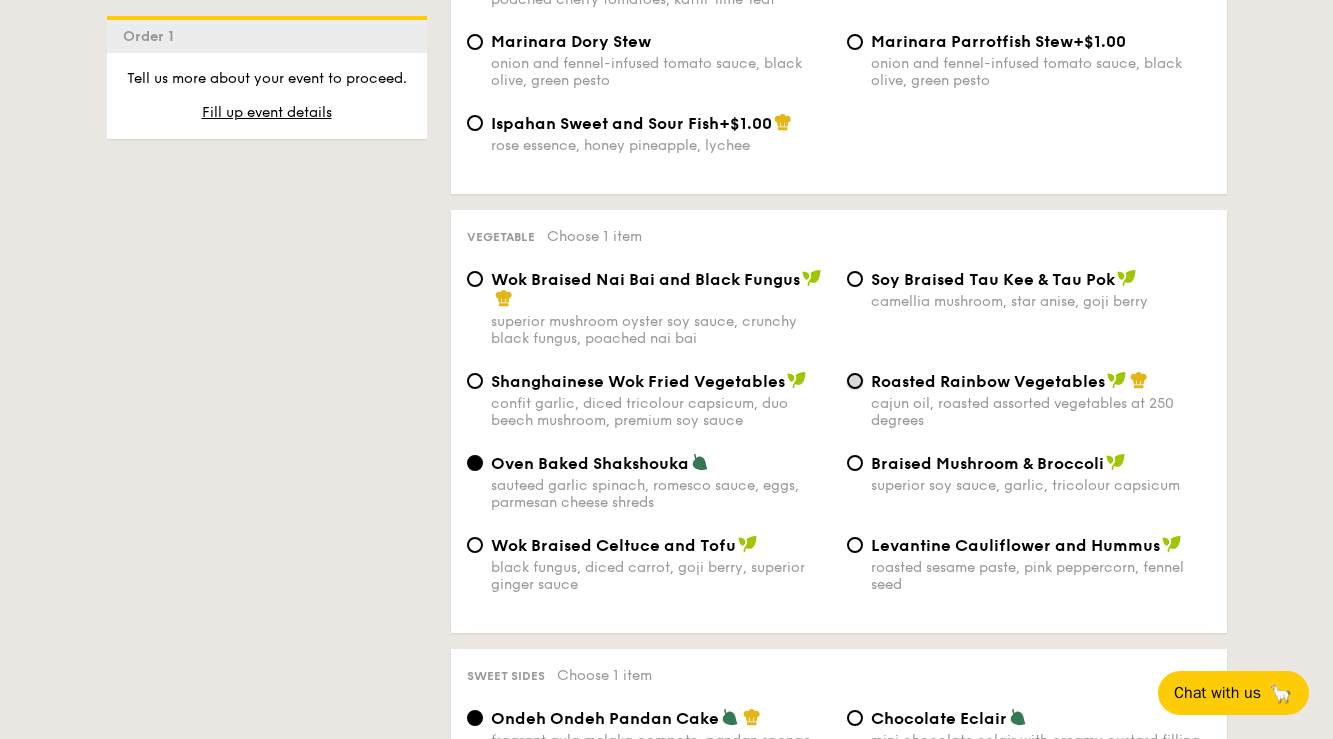 click on "Roasted Rainbow Vegetables cajun oil, roasted assorted vegetables at 250 degrees" at bounding box center (855, 381) 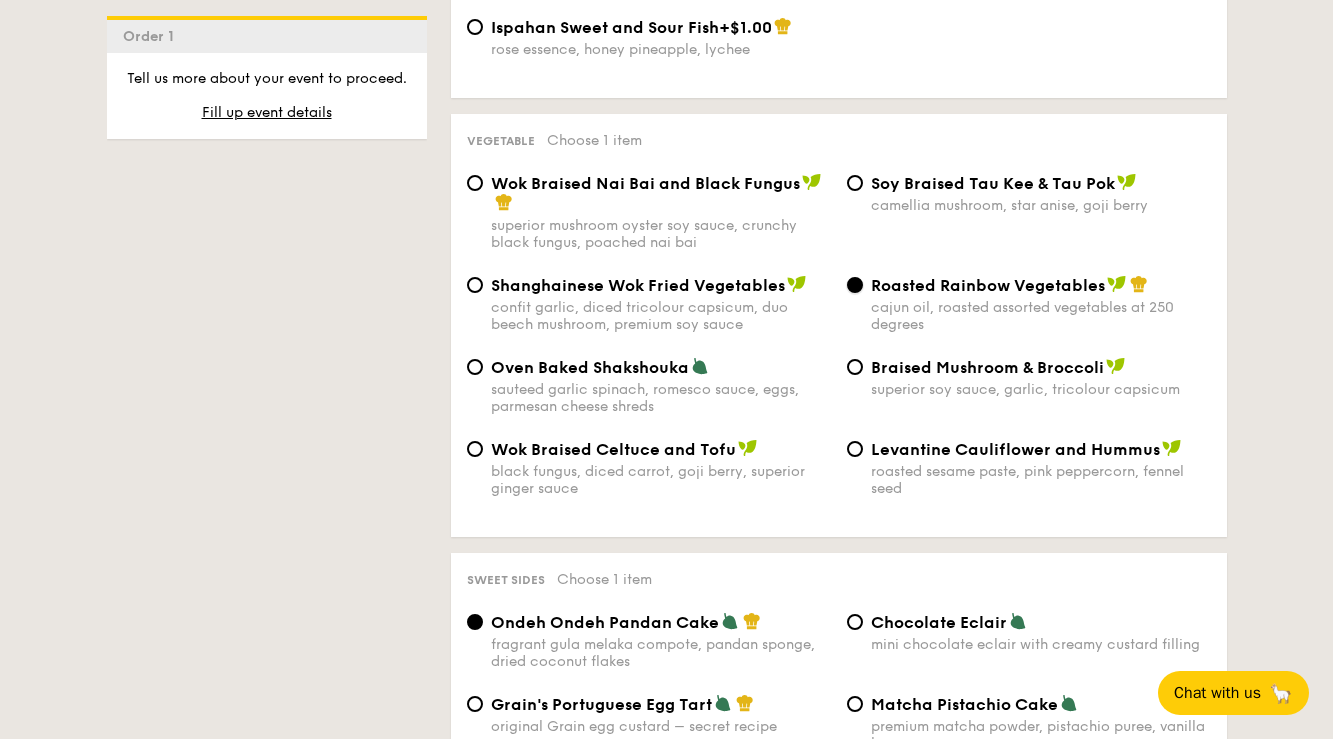 scroll, scrollTop: 2453, scrollLeft: 0, axis: vertical 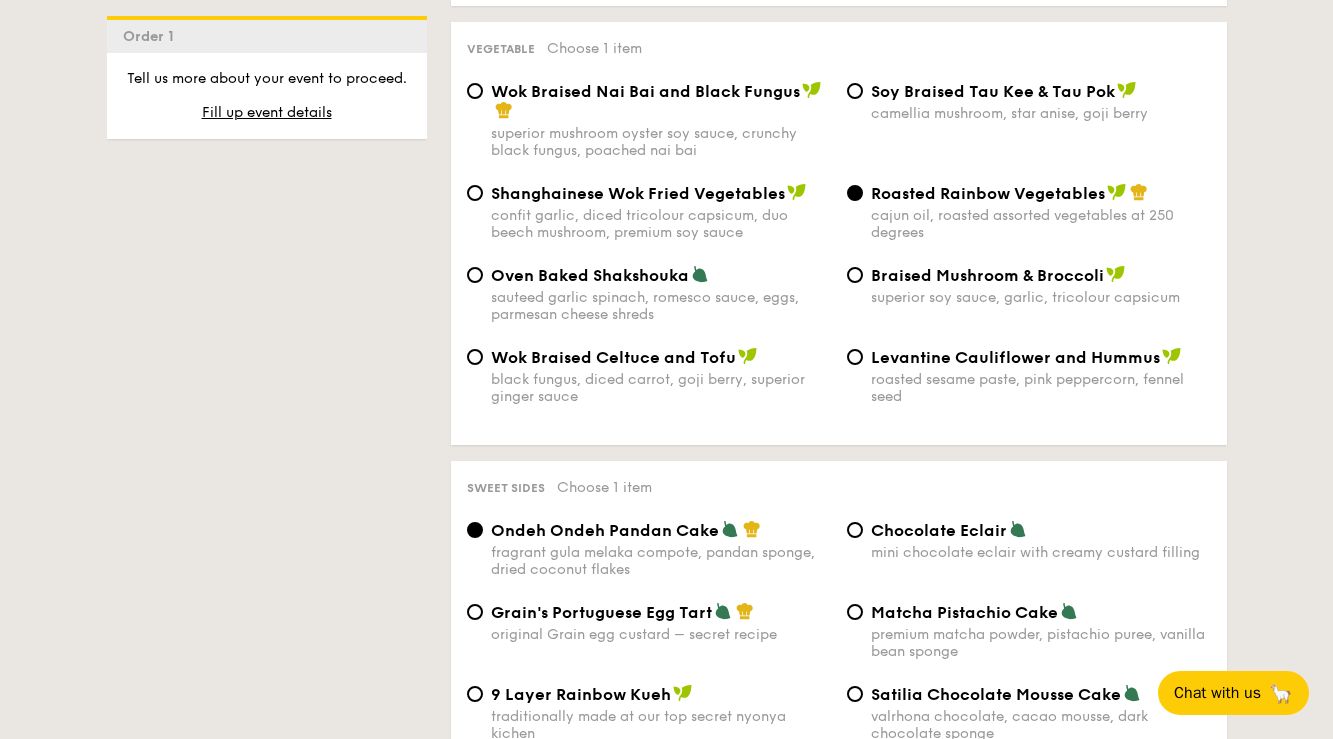 click on "Wok Braised Nai Bai and Black Fungus" at bounding box center [645, 91] 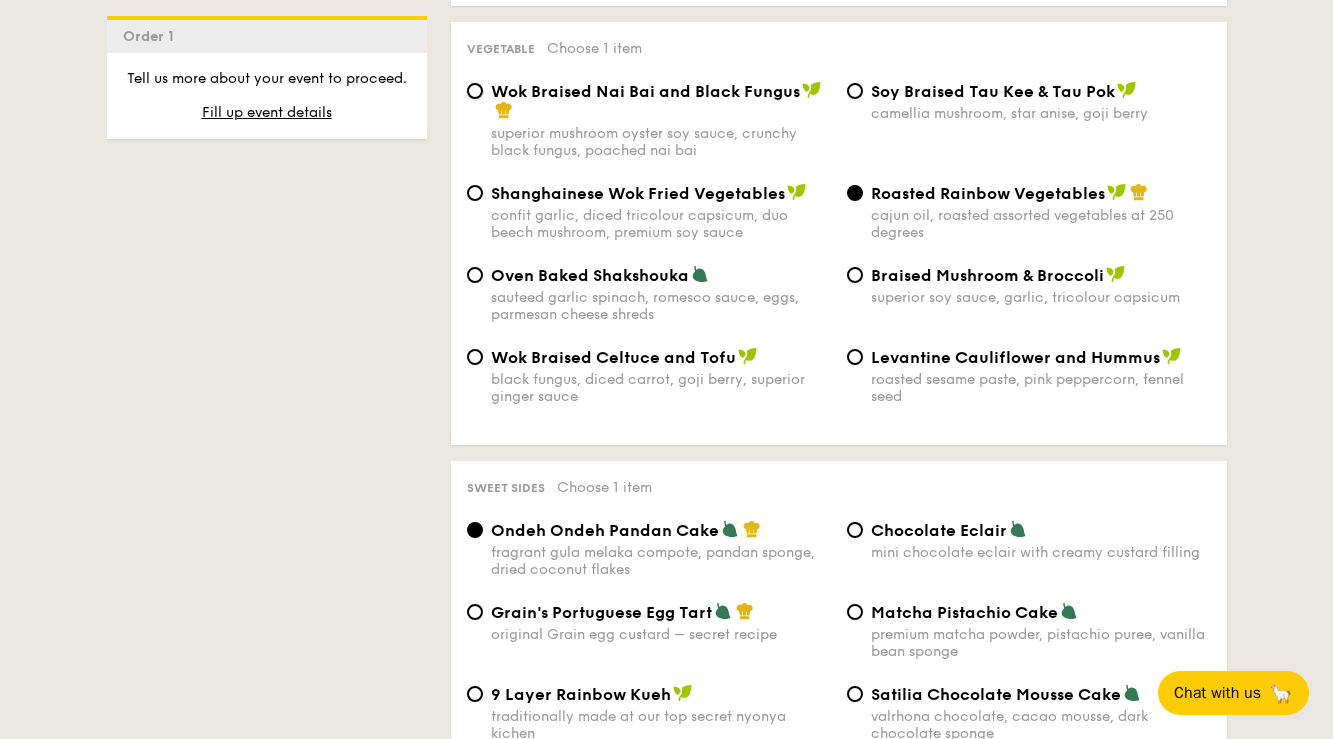 click on "Wok Braised Nai Bai and Black Fungus  superior mushroom oyster soy sauce, crunchy black fungus, poached nai bai" at bounding box center (475, 91) 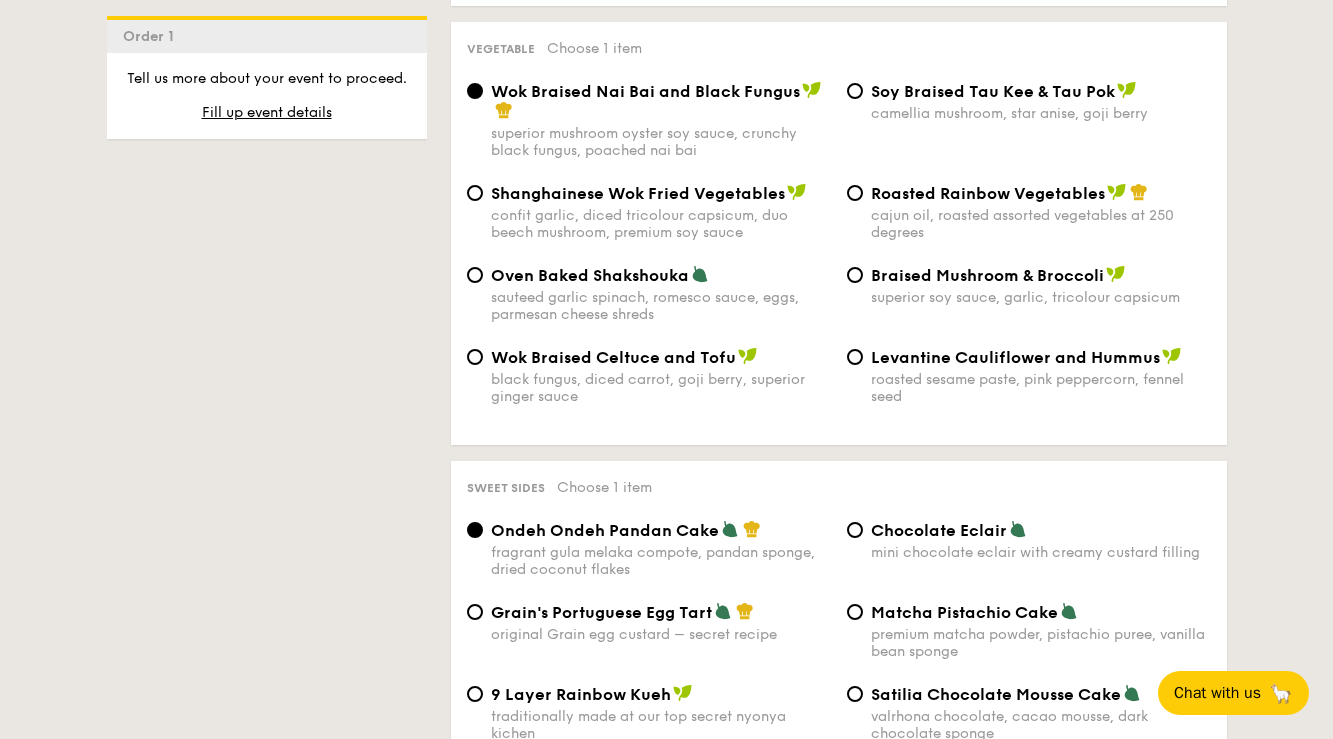 click on "Braised Mushroom & Broccoli superior soy sauce, garlic, tricolour capsicum" at bounding box center [1029, 285] 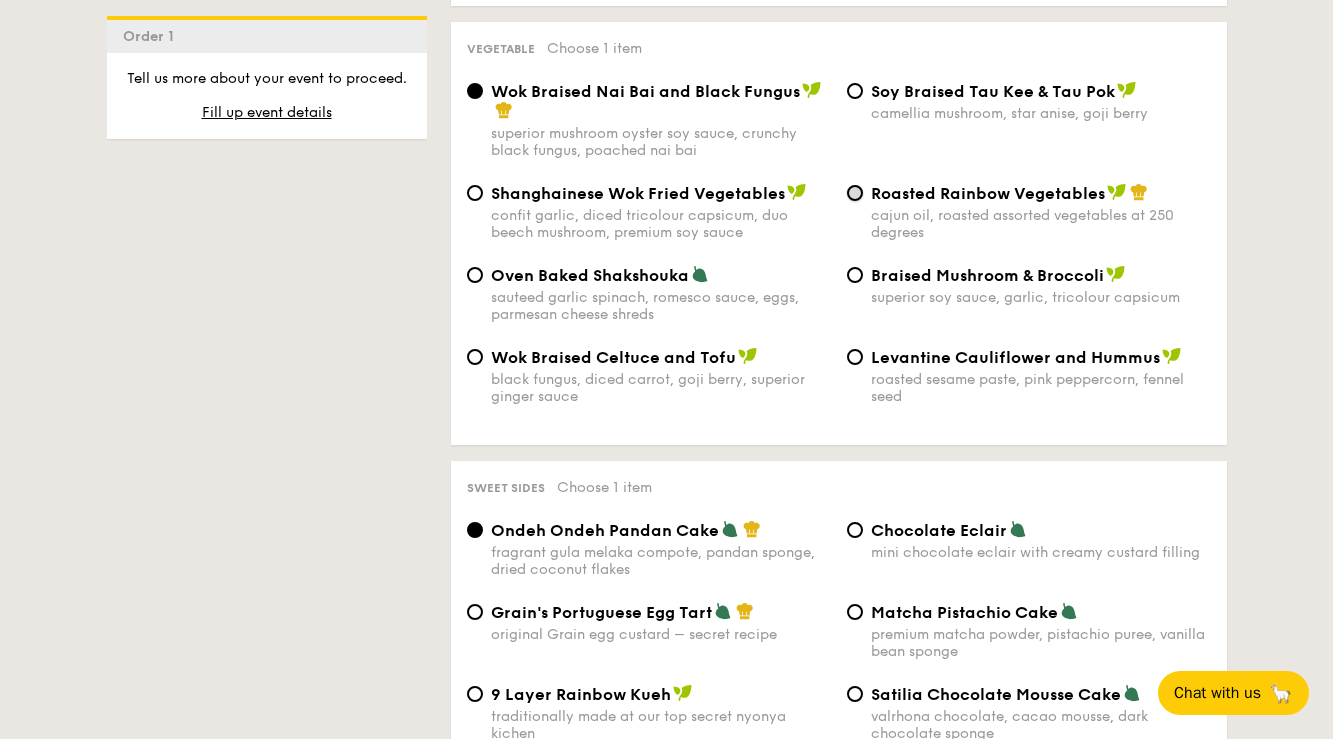 click on "Roasted Rainbow Vegetables cajun oil, roasted assorted vegetables at 250 degrees" at bounding box center (855, 193) 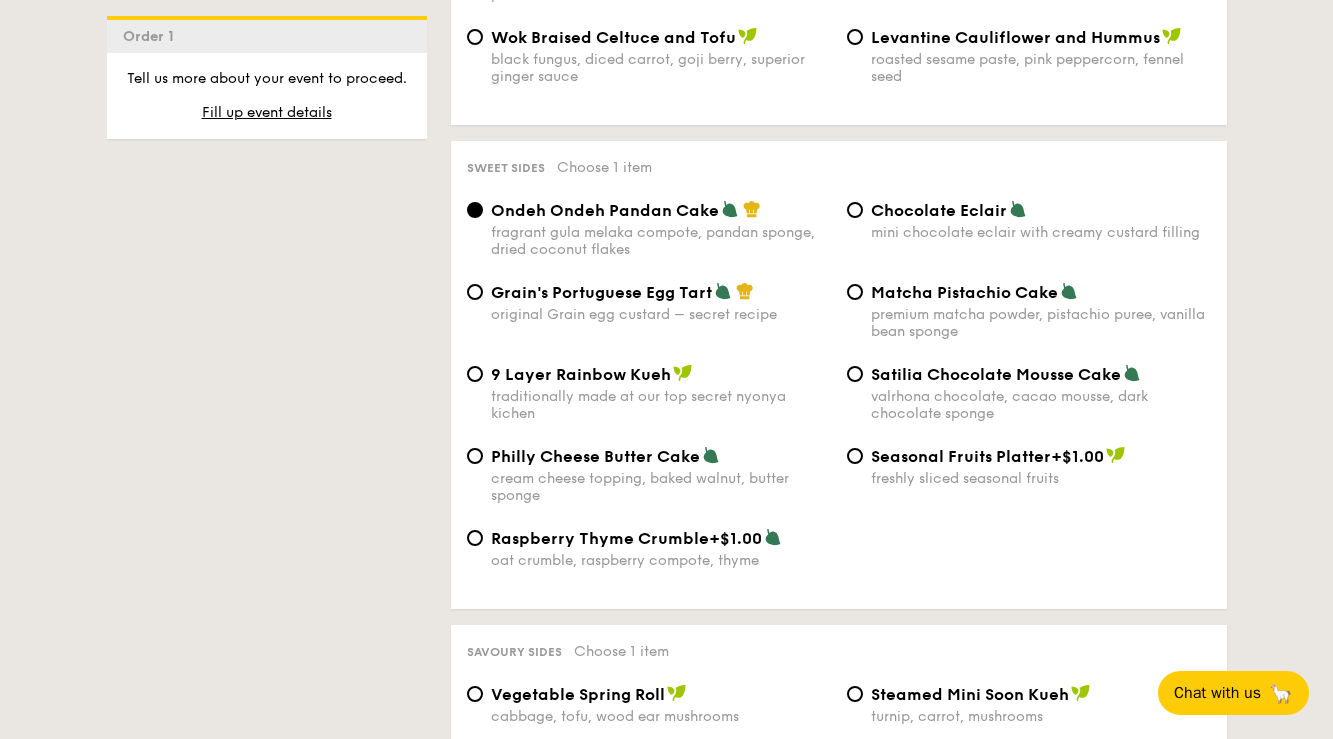 scroll, scrollTop: 2917, scrollLeft: 0, axis: vertical 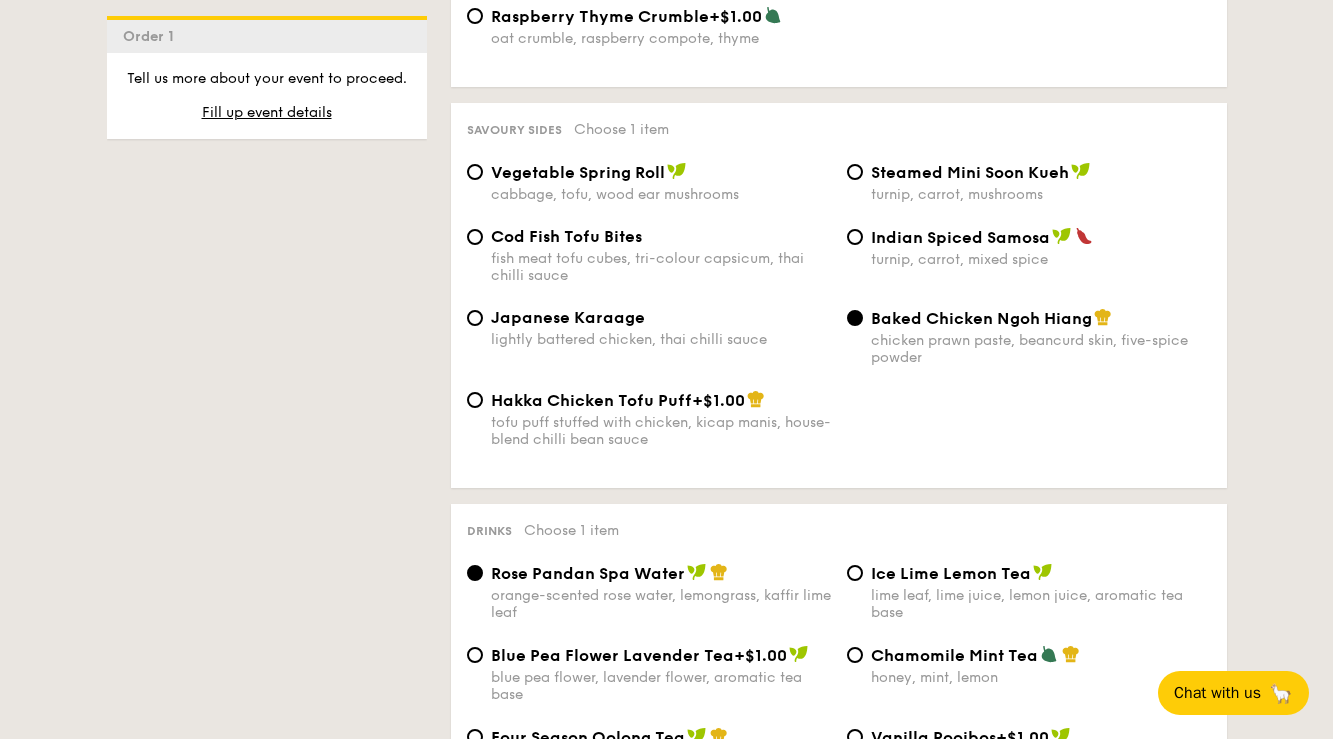 click on "Vegetable Spring Roll" at bounding box center (578, 172) 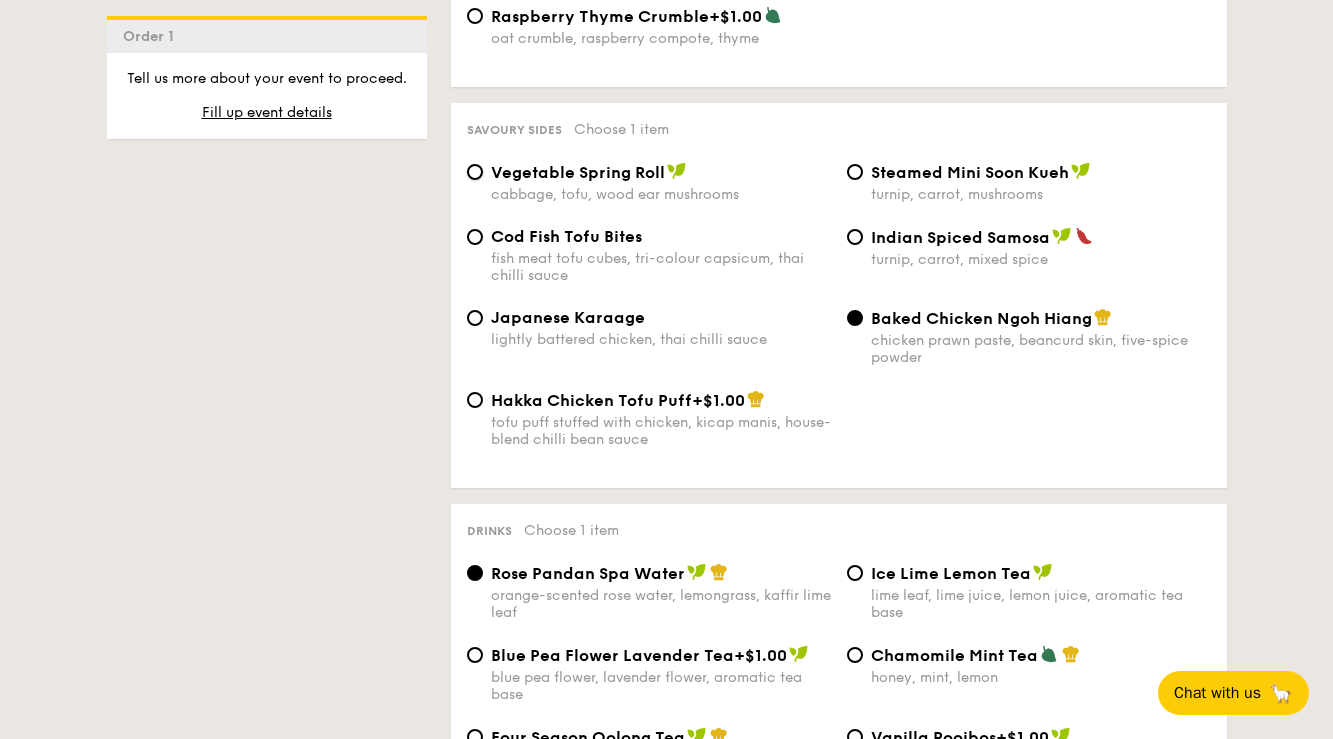 click on "Vegetable Spring Roll cabbage, tofu, wood ear mushrooms" at bounding box center [475, 172] 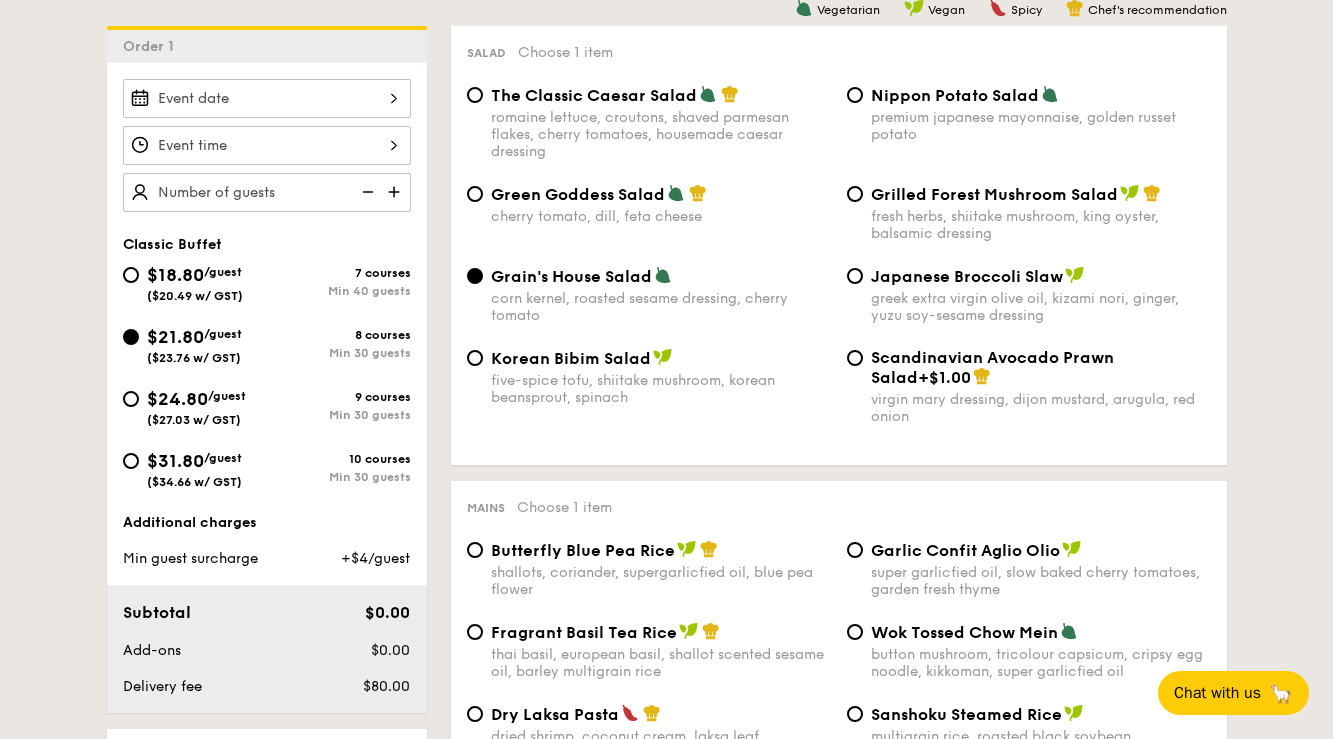 scroll, scrollTop: 534, scrollLeft: 0, axis: vertical 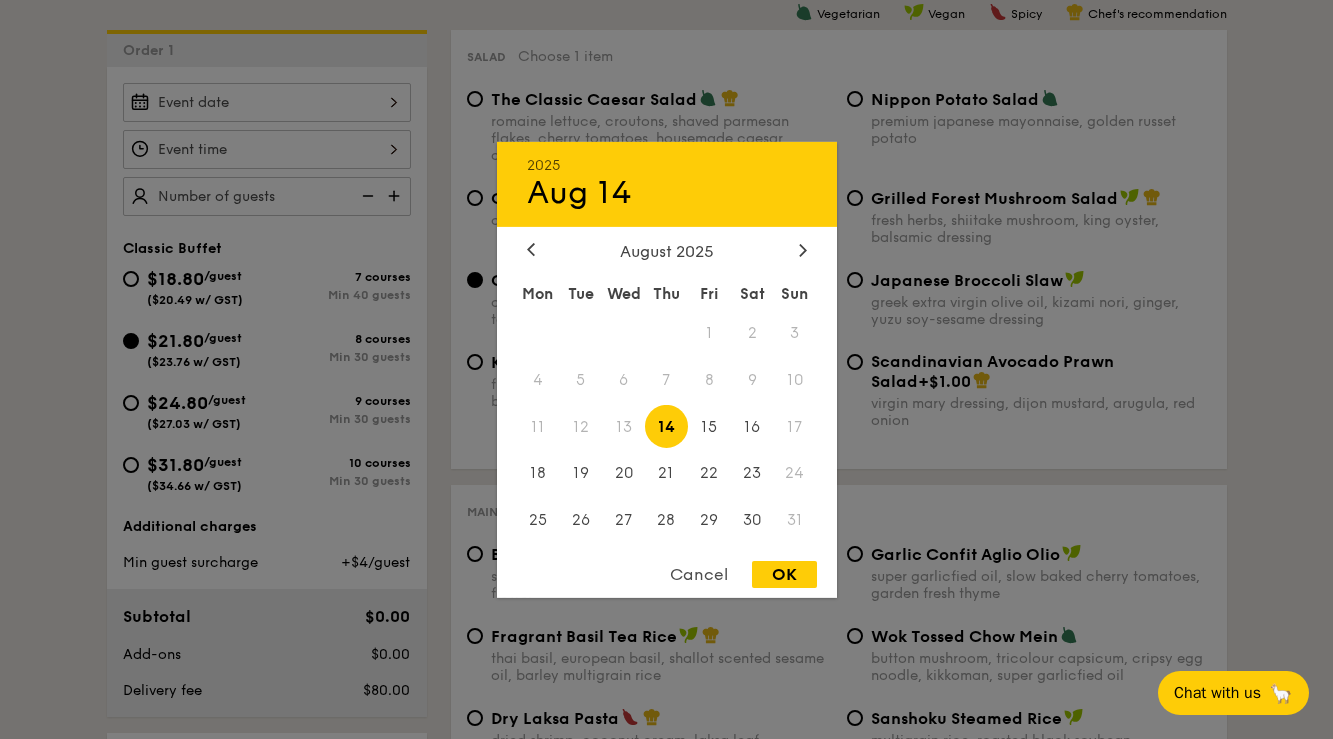 click on "2025   Aug 14       August 2025     Mon Tue Wed Thu Fri Sat Sun   1 2 3 4 5 6 7 8 9 10 11 12 13 14 15 16 17 18 19 20 21 22 23 24 25 26 27 28 29 30 31     Cancel   OK" at bounding box center (267, 102) 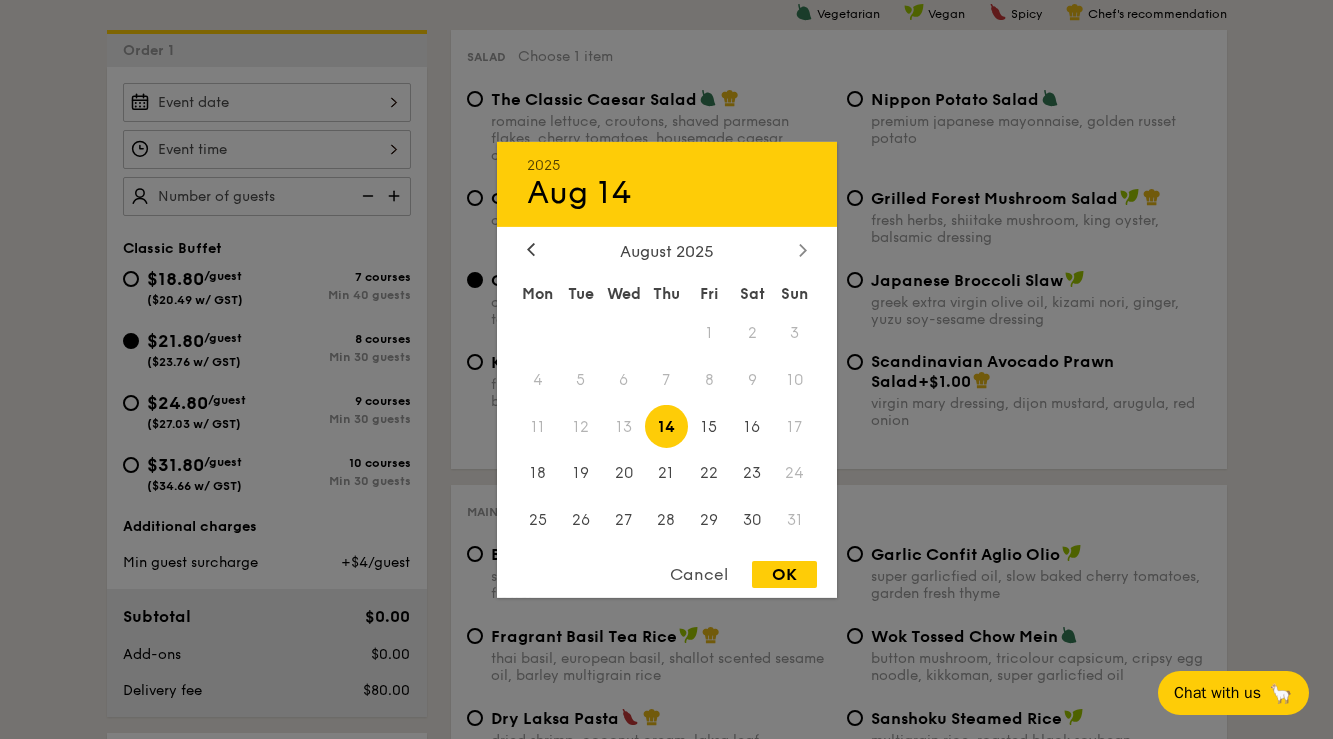 click 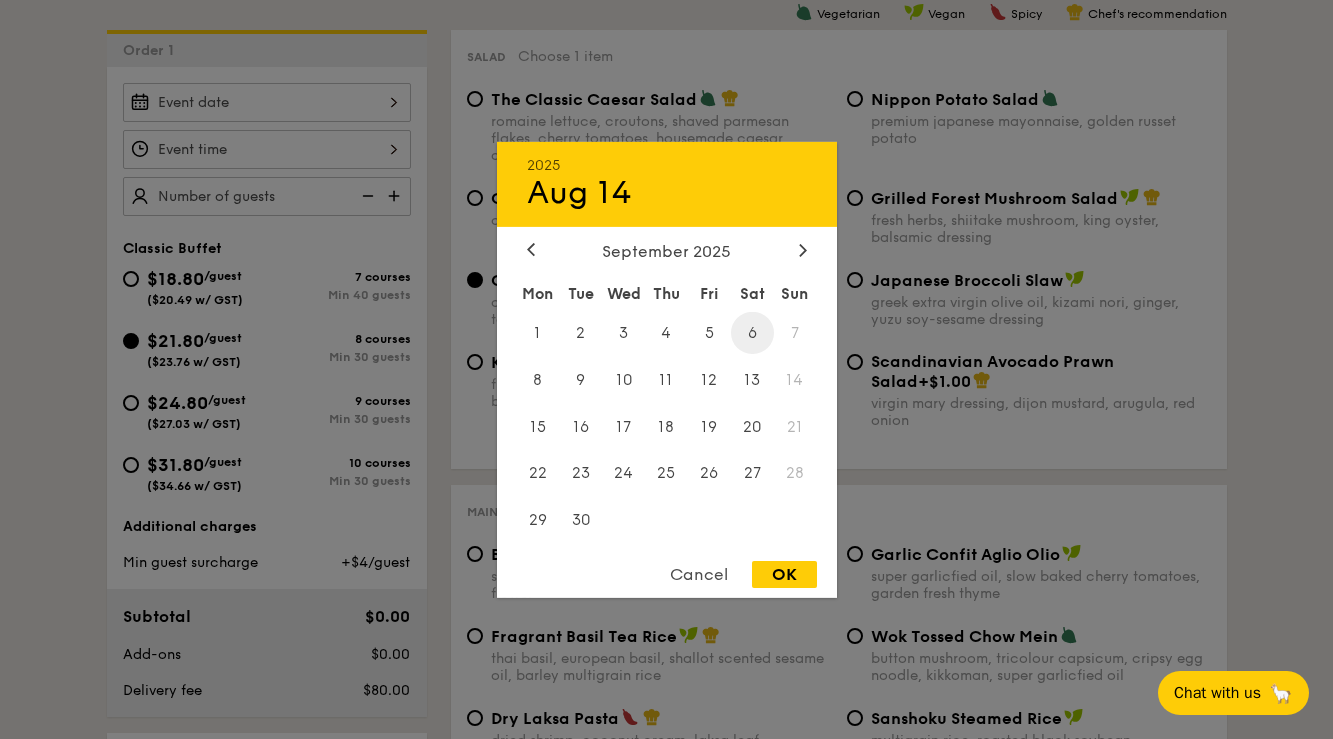 click on "6" at bounding box center (752, 332) 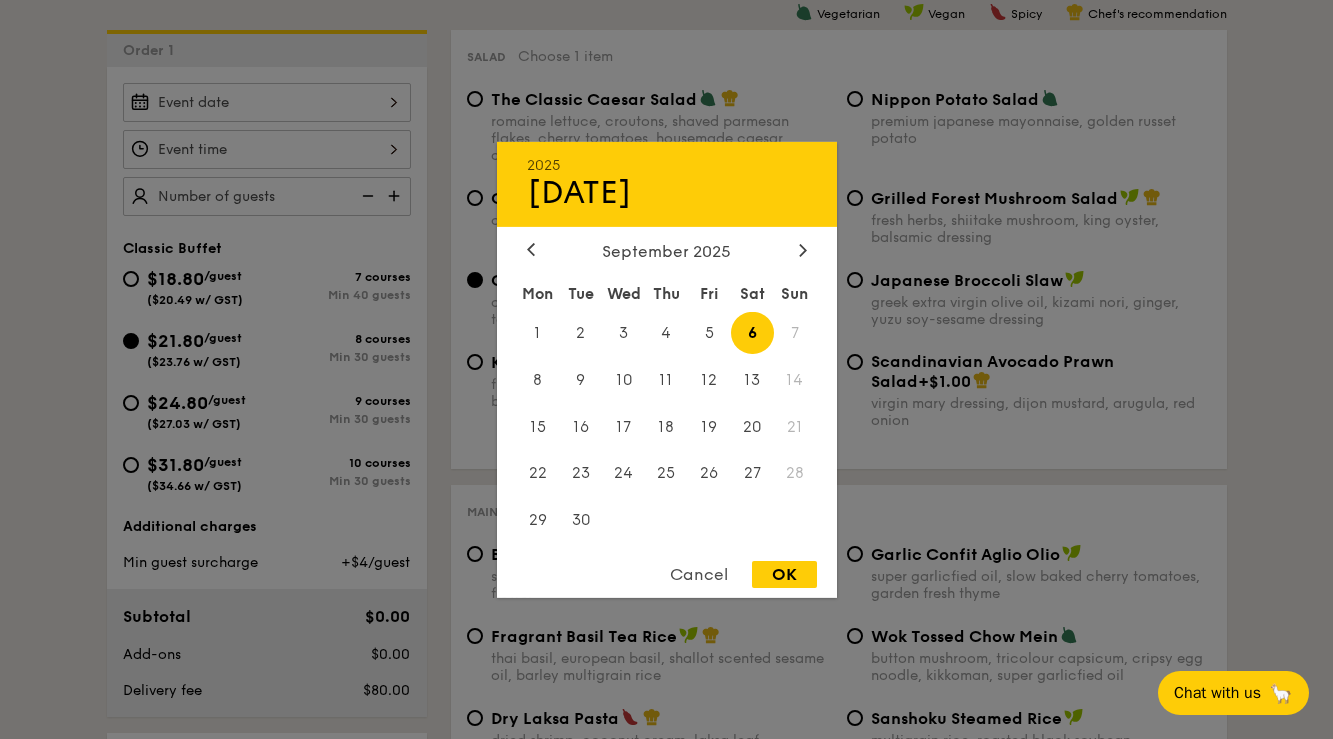 click on "OK" at bounding box center (784, 574) 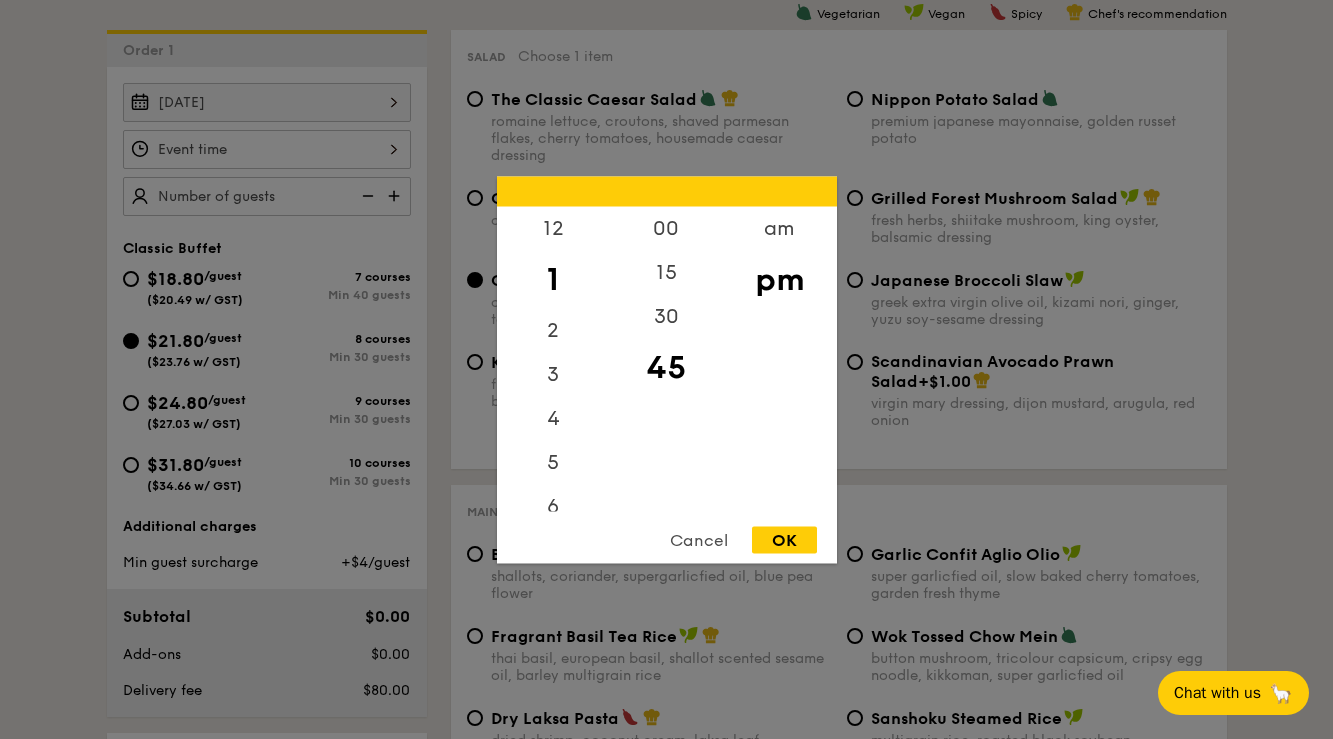 click on "12 1 2 3 4 5 6 7 8 9 10 11   00 15 30 45   am   pm   Cancel   OK" at bounding box center (267, 149) 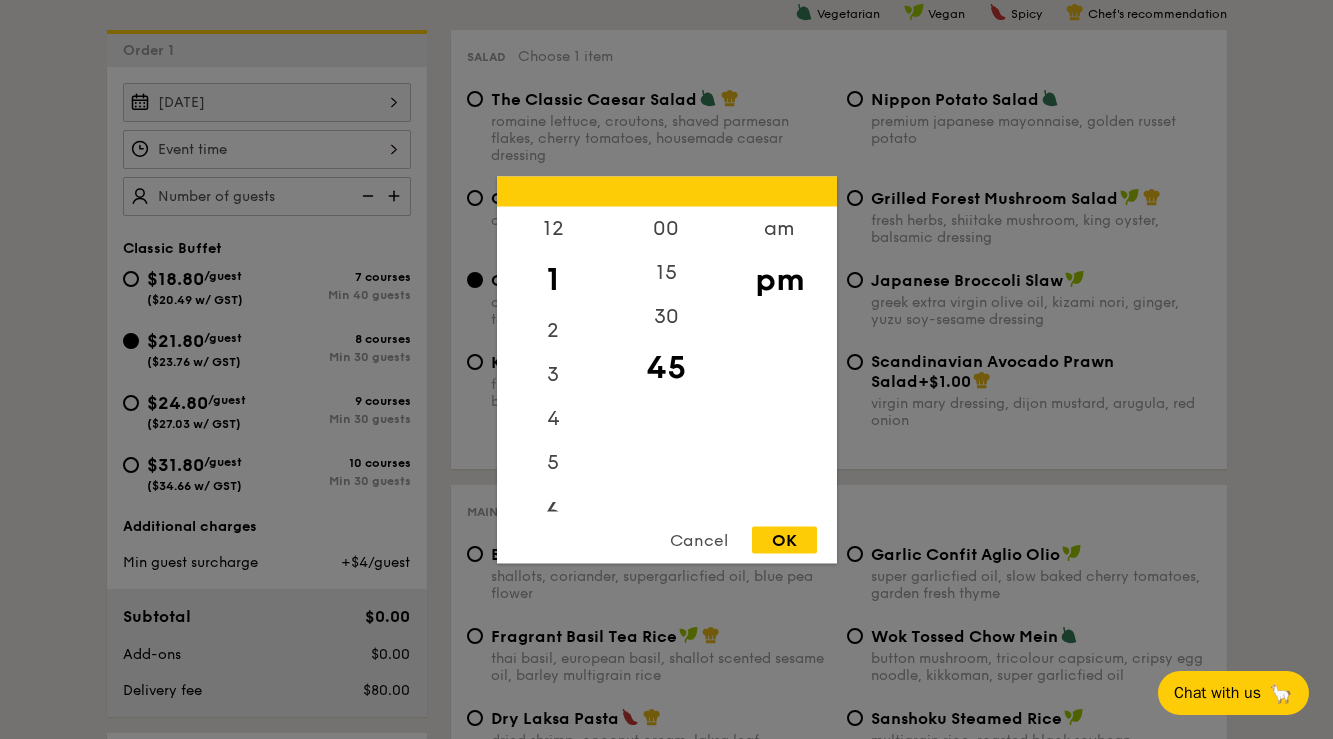 click on "6" at bounding box center (553, 513) 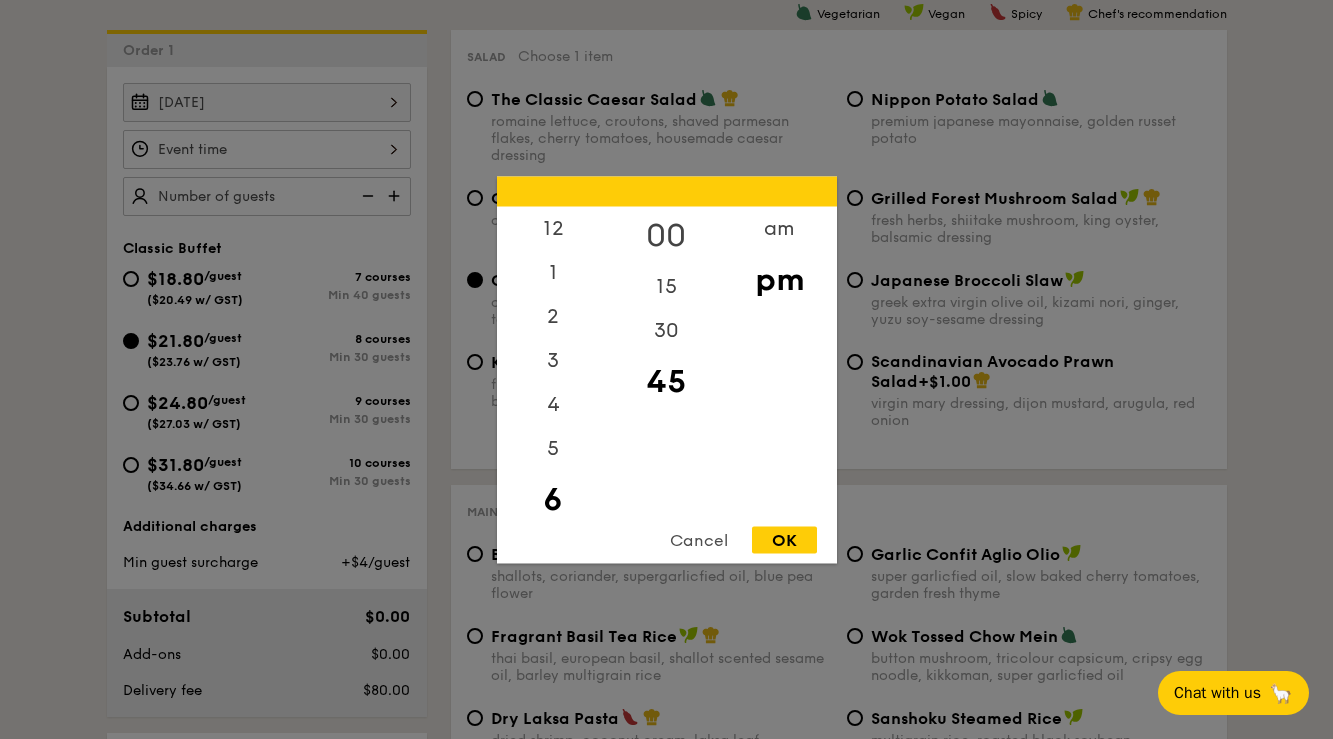 click on "00" at bounding box center (666, 235) 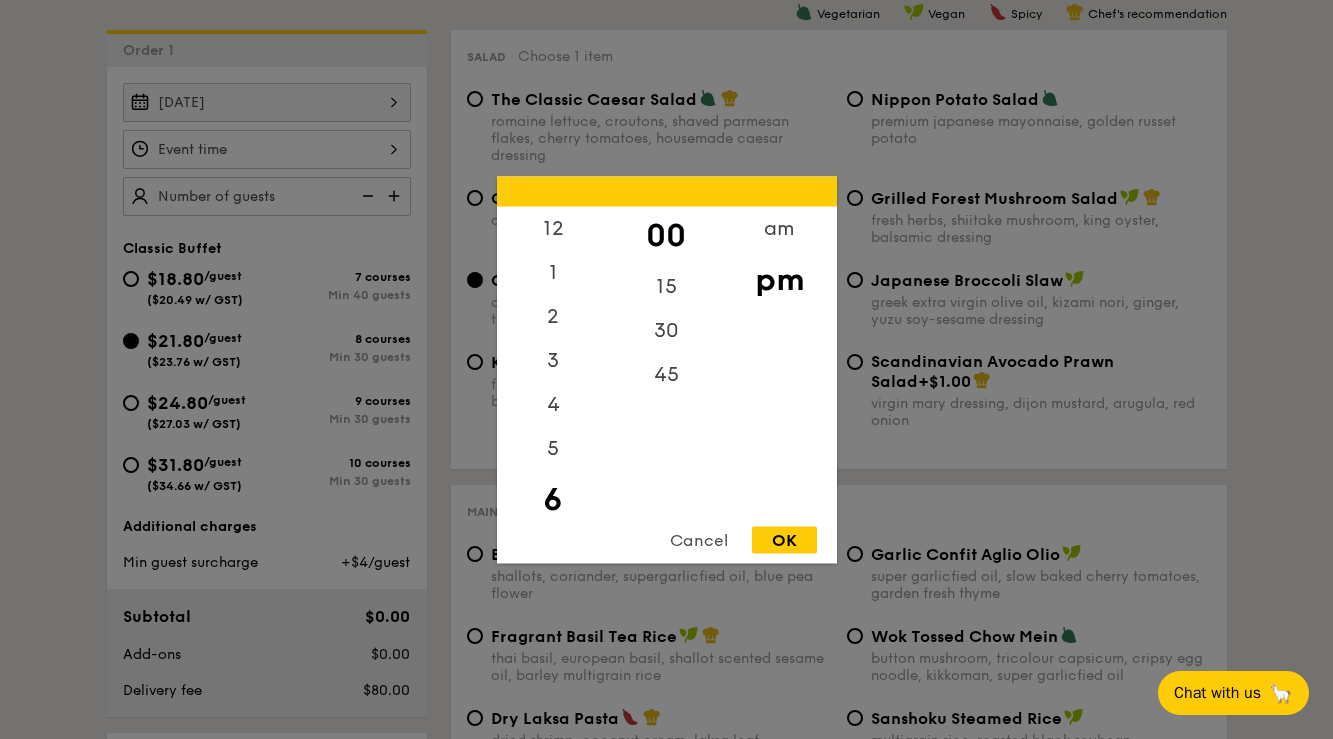 click on "pm" at bounding box center (779, 279) 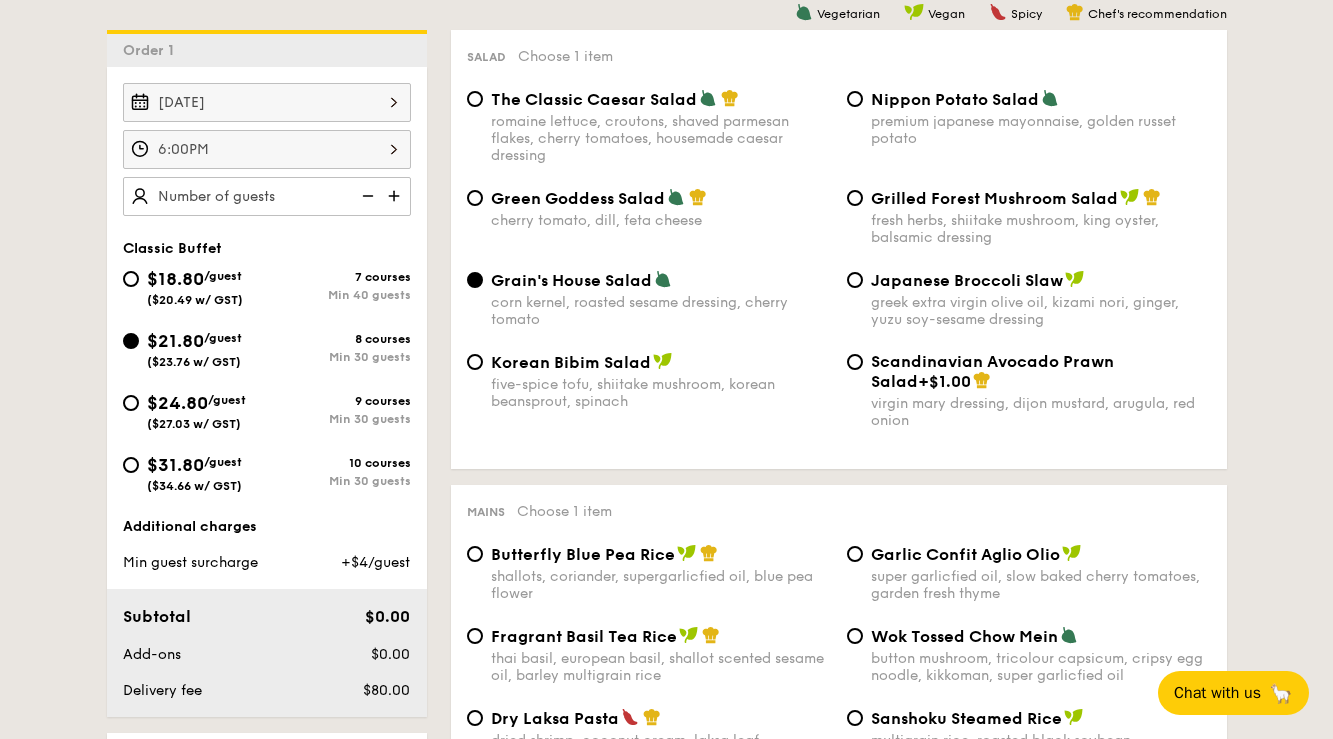 click at bounding box center (396, 196) 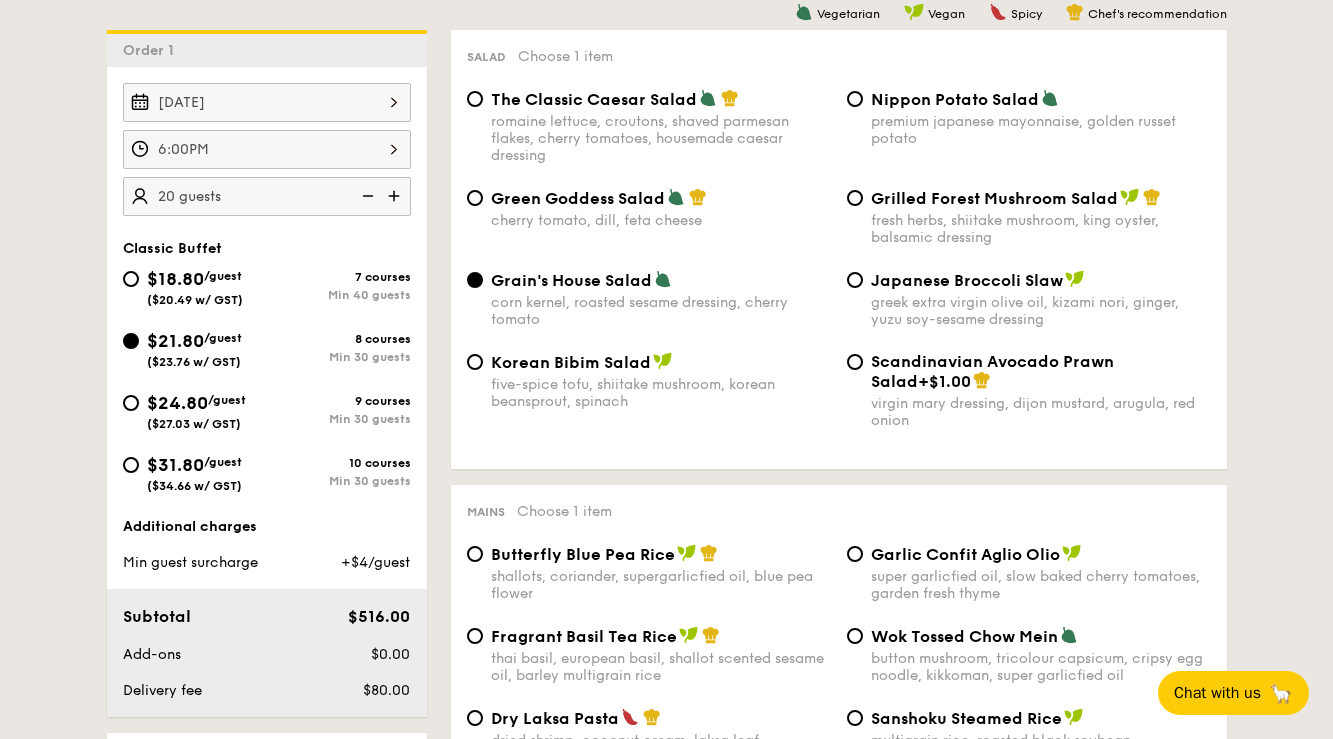 click at bounding box center (396, 196) 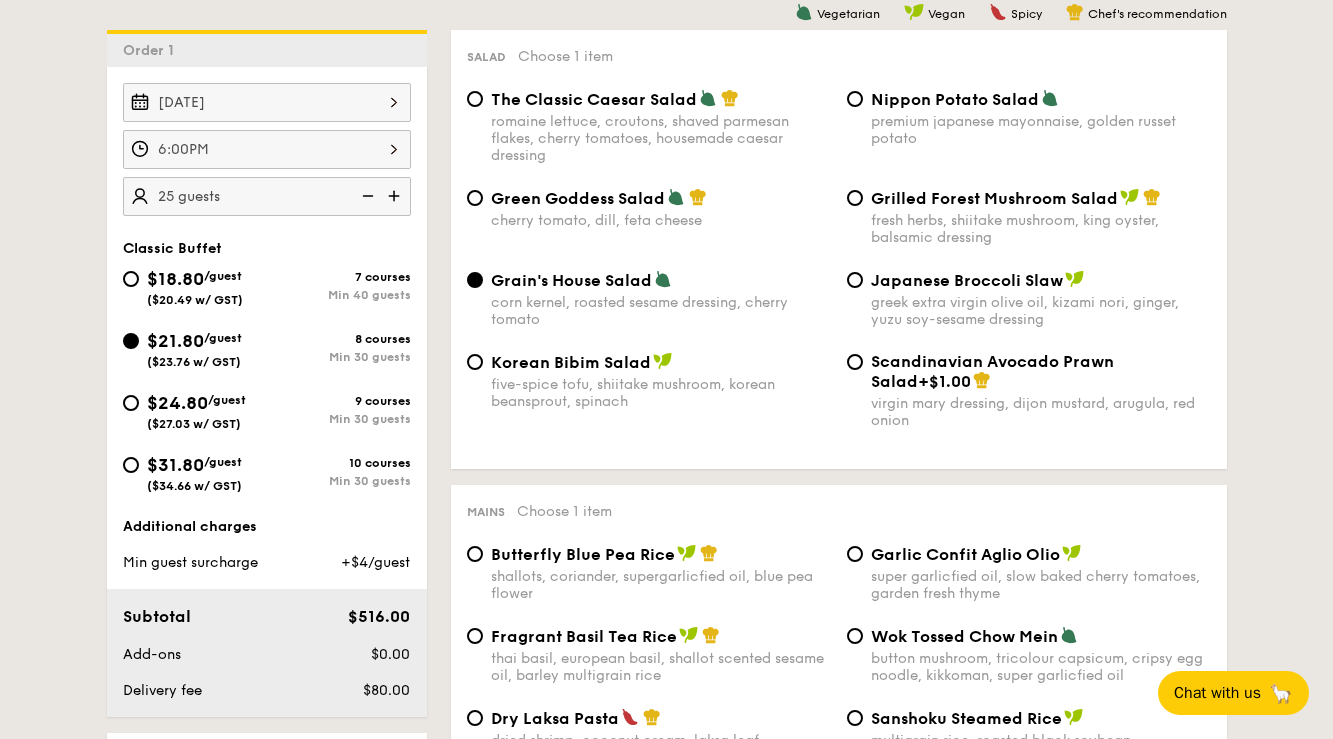 click at bounding box center [396, 196] 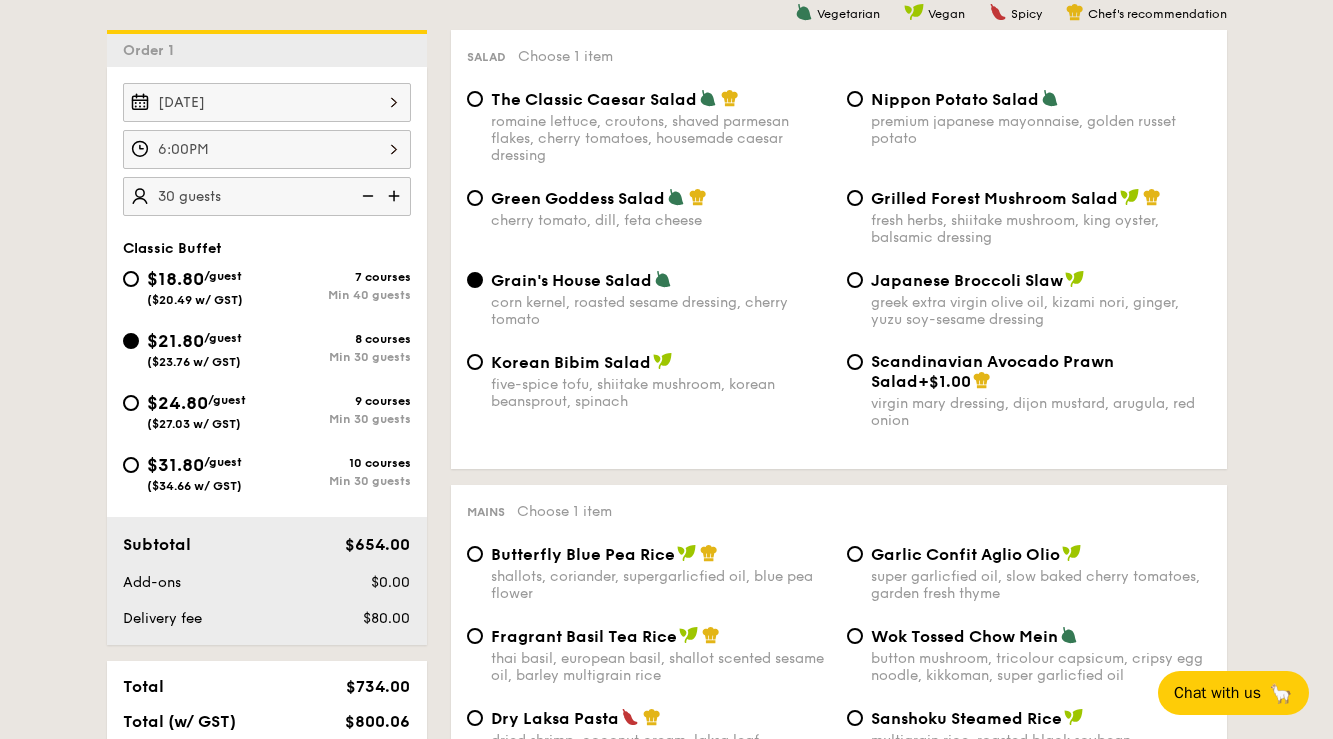 click at bounding box center (396, 196) 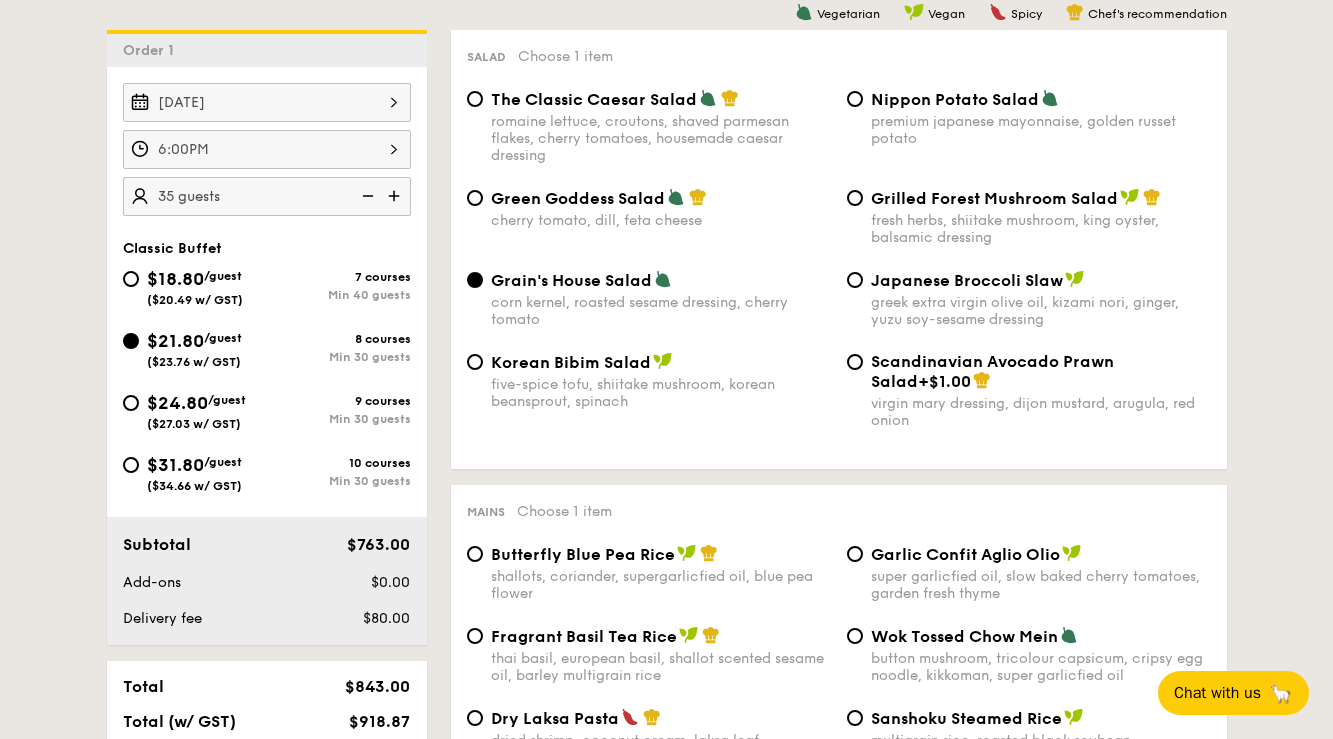 click at bounding box center [366, 196] 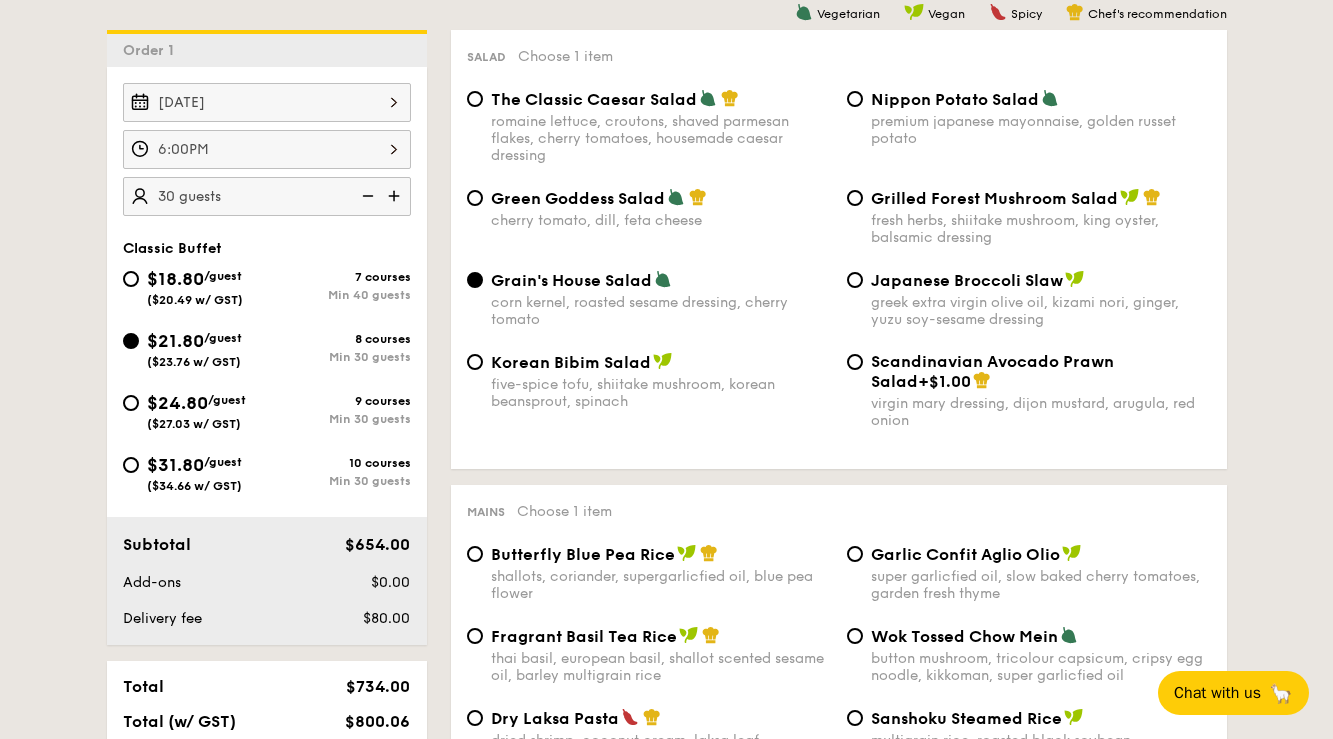 click at bounding box center [366, 196] 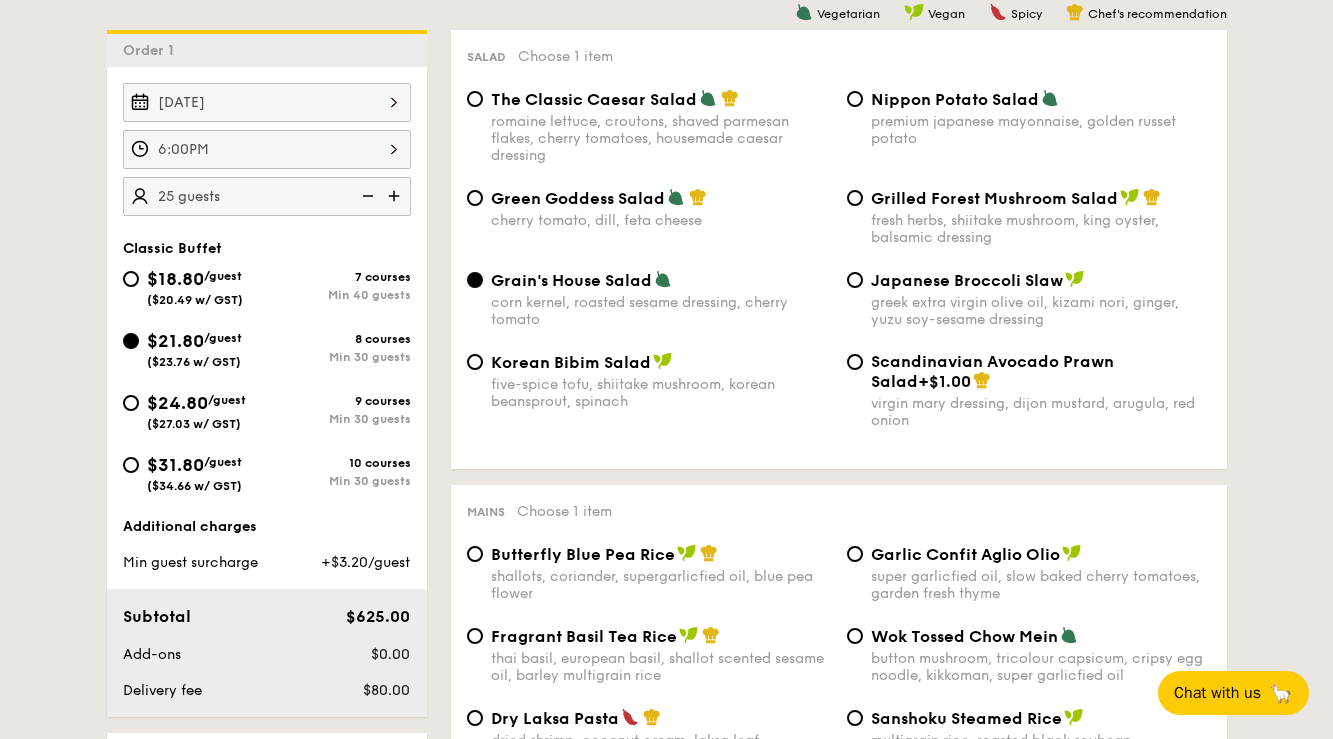 click at bounding box center [366, 196] 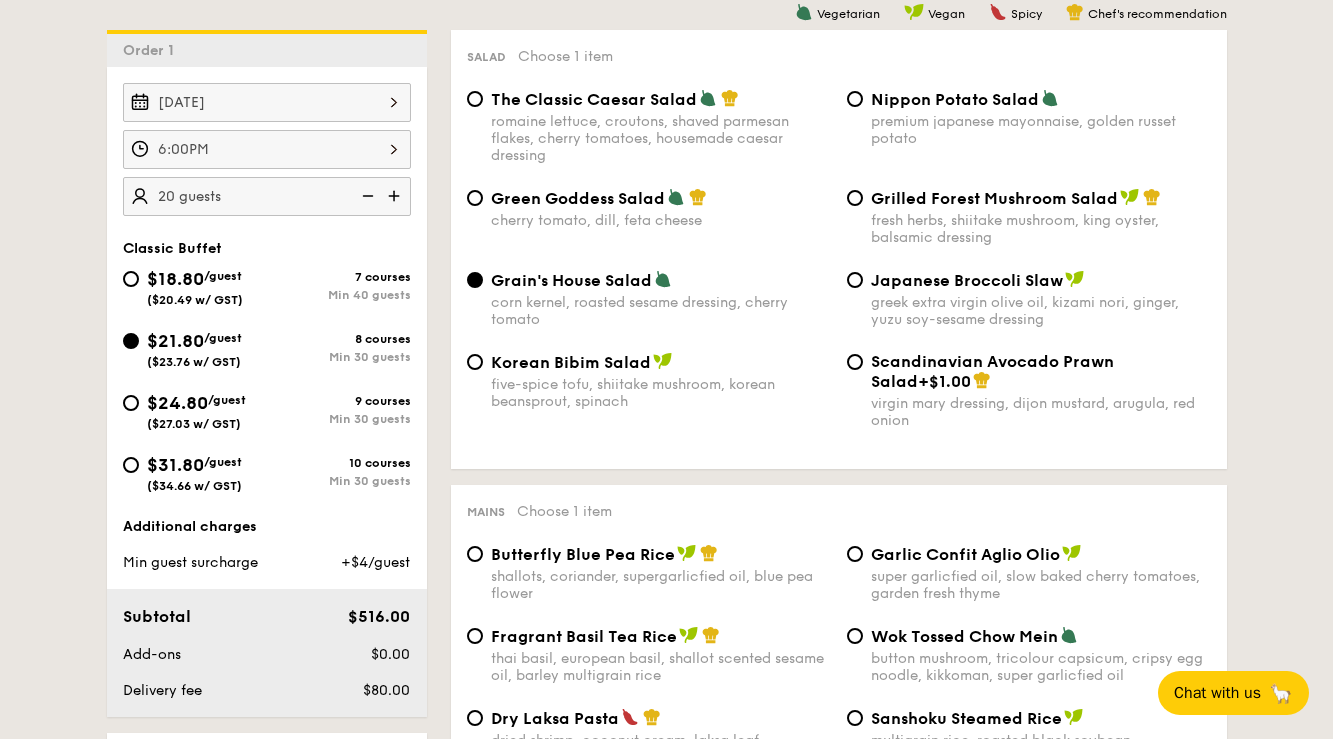 click at bounding box center (366, 196) 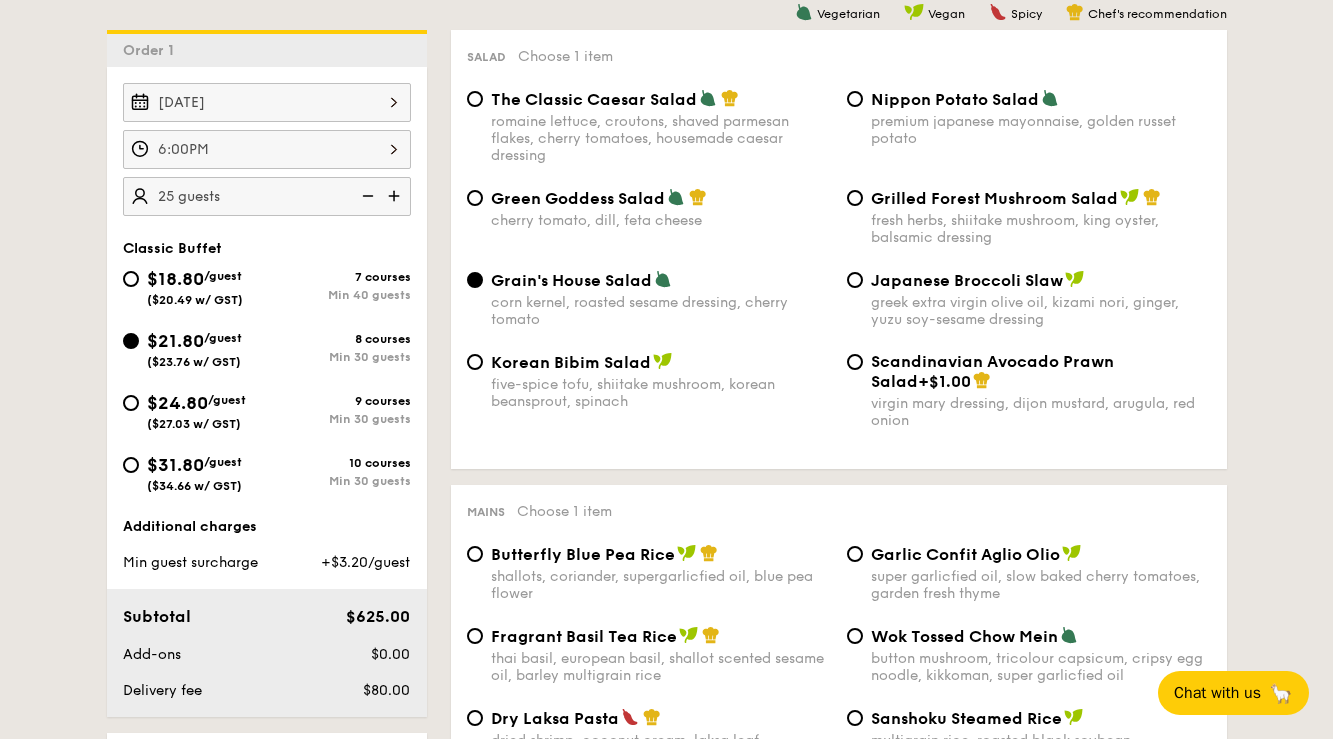 click at bounding box center (396, 196) 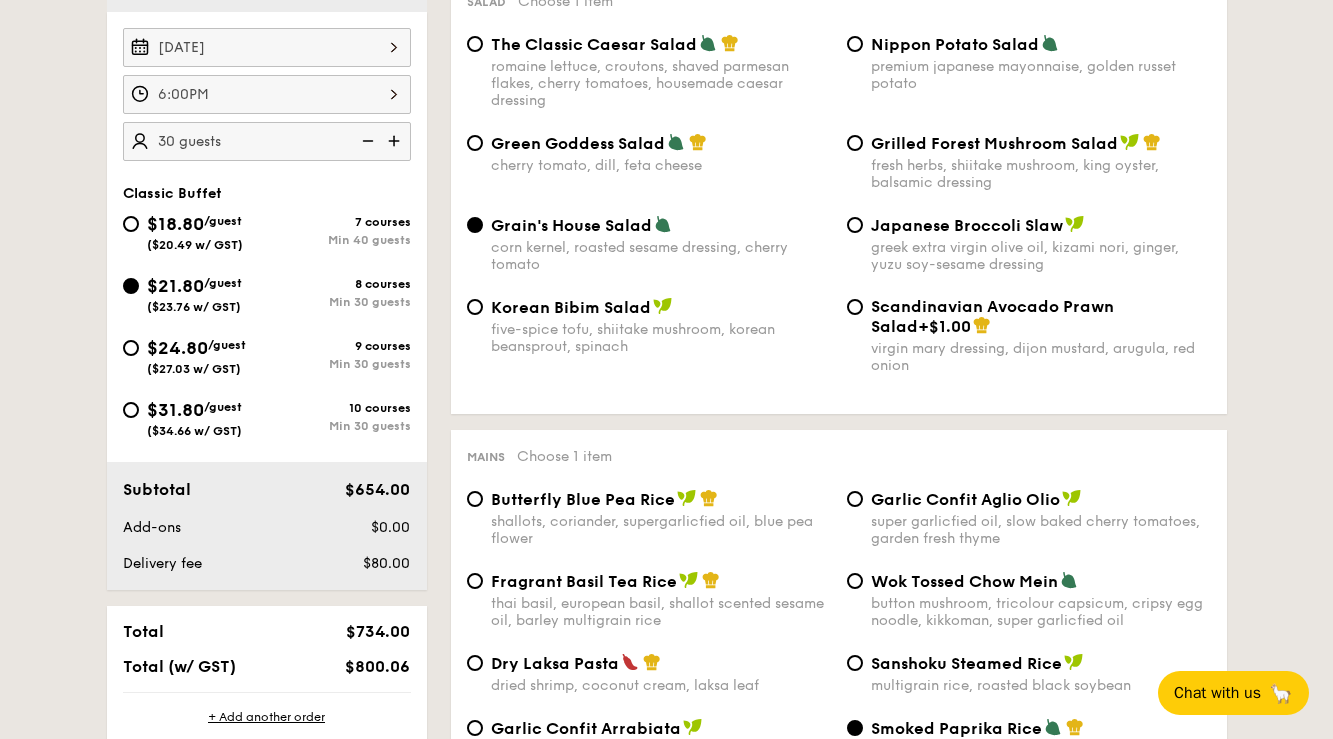 scroll, scrollTop: 591, scrollLeft: 0, axis: vertical 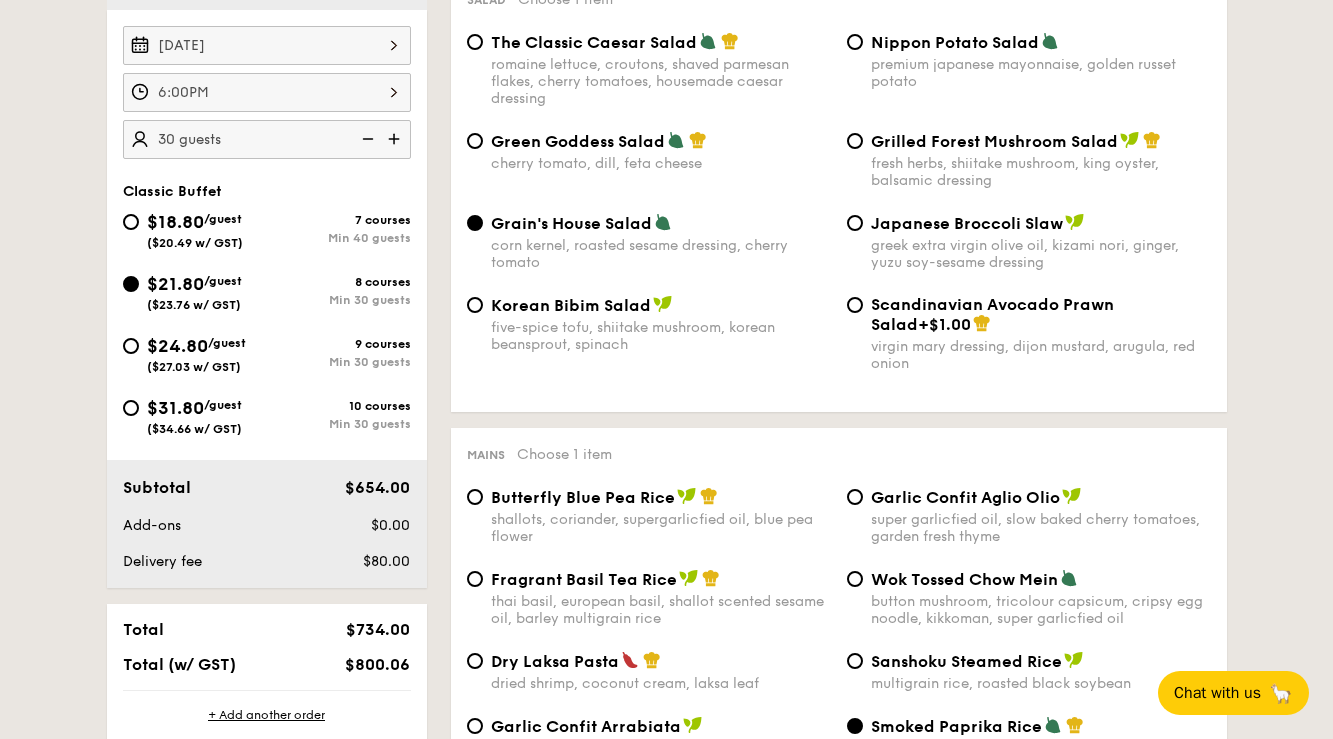 click at bounding box center (366, 139) 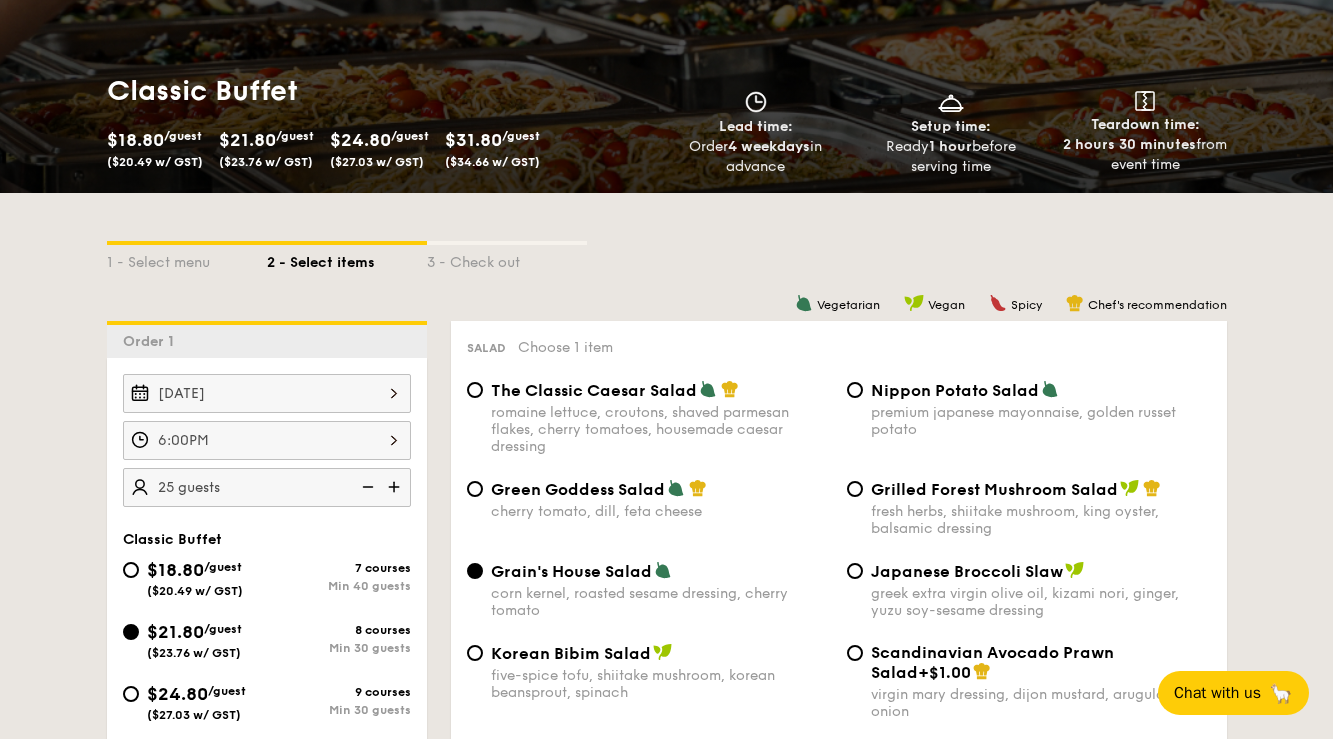 scroll, scrollTop: 261, scrollLeft: 0, axis: vertical 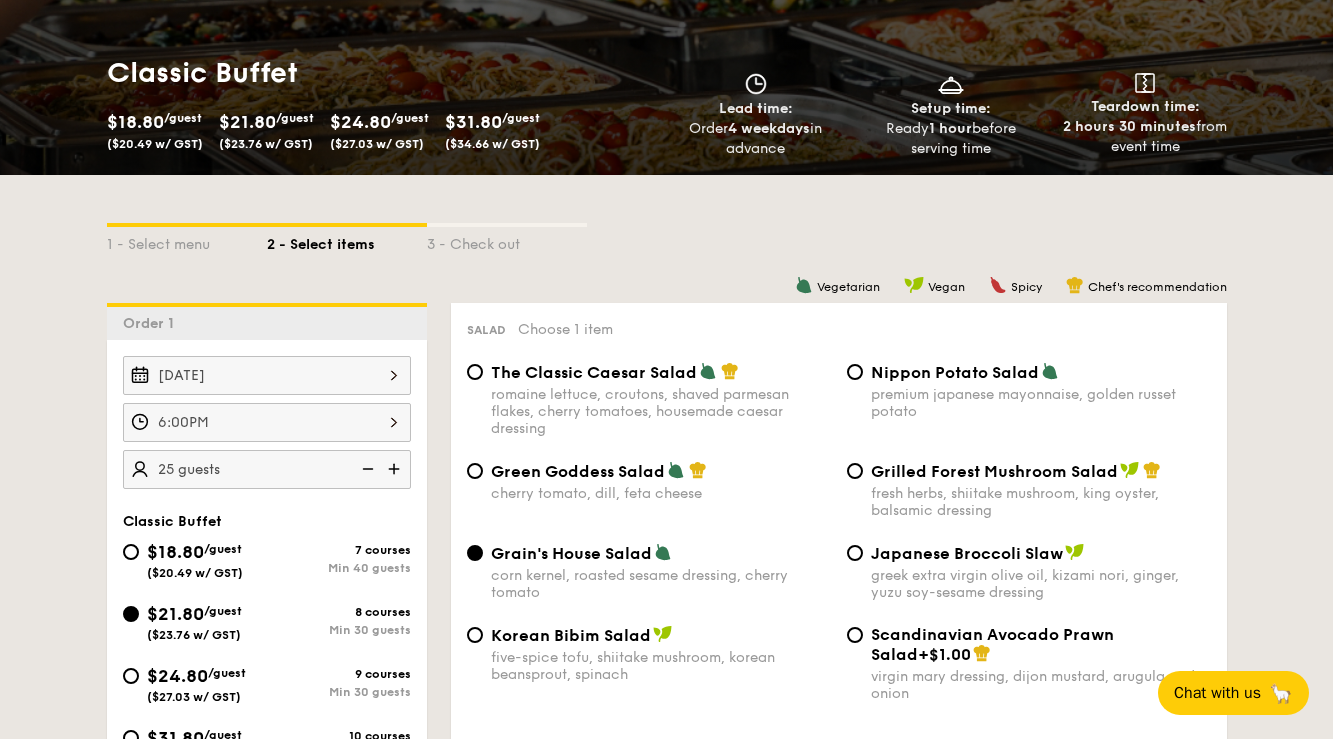 click at bounding box center (396, 469) 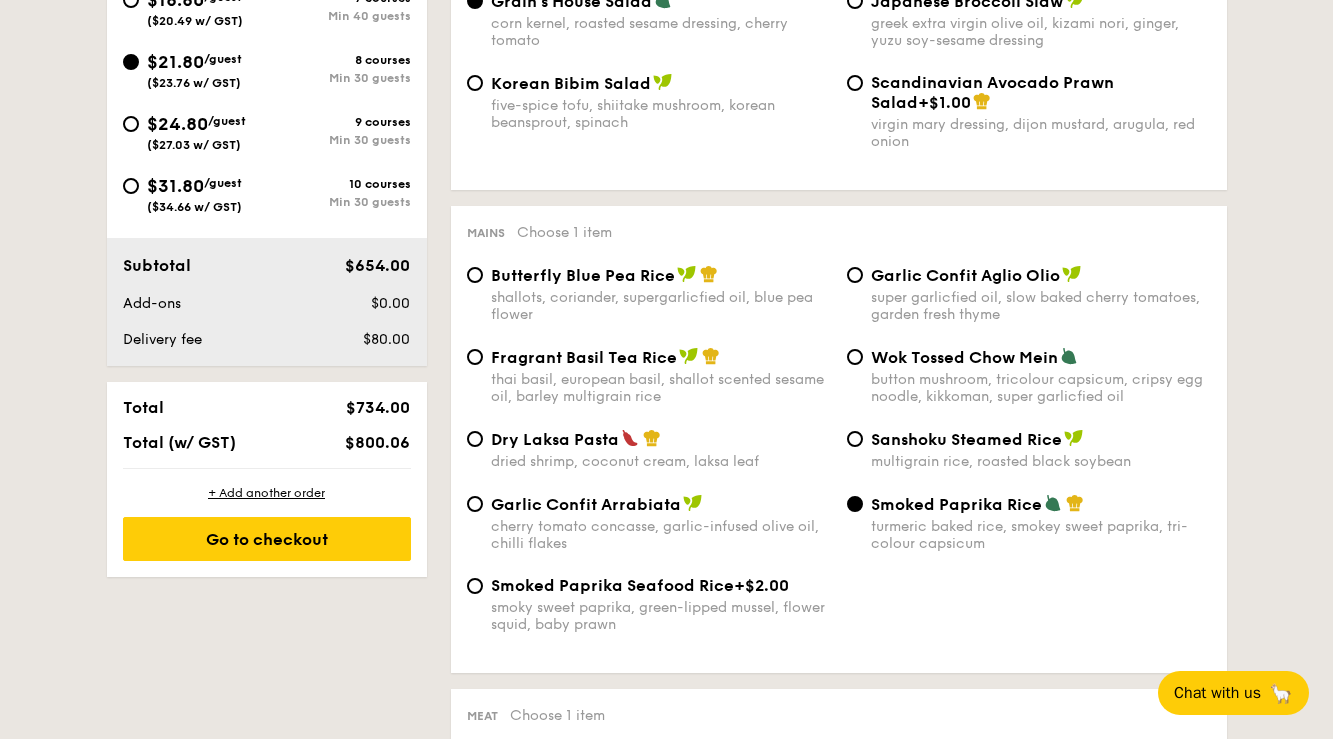 scroll, scrollTop: 814, scrollLeft: 0, axis: vertical 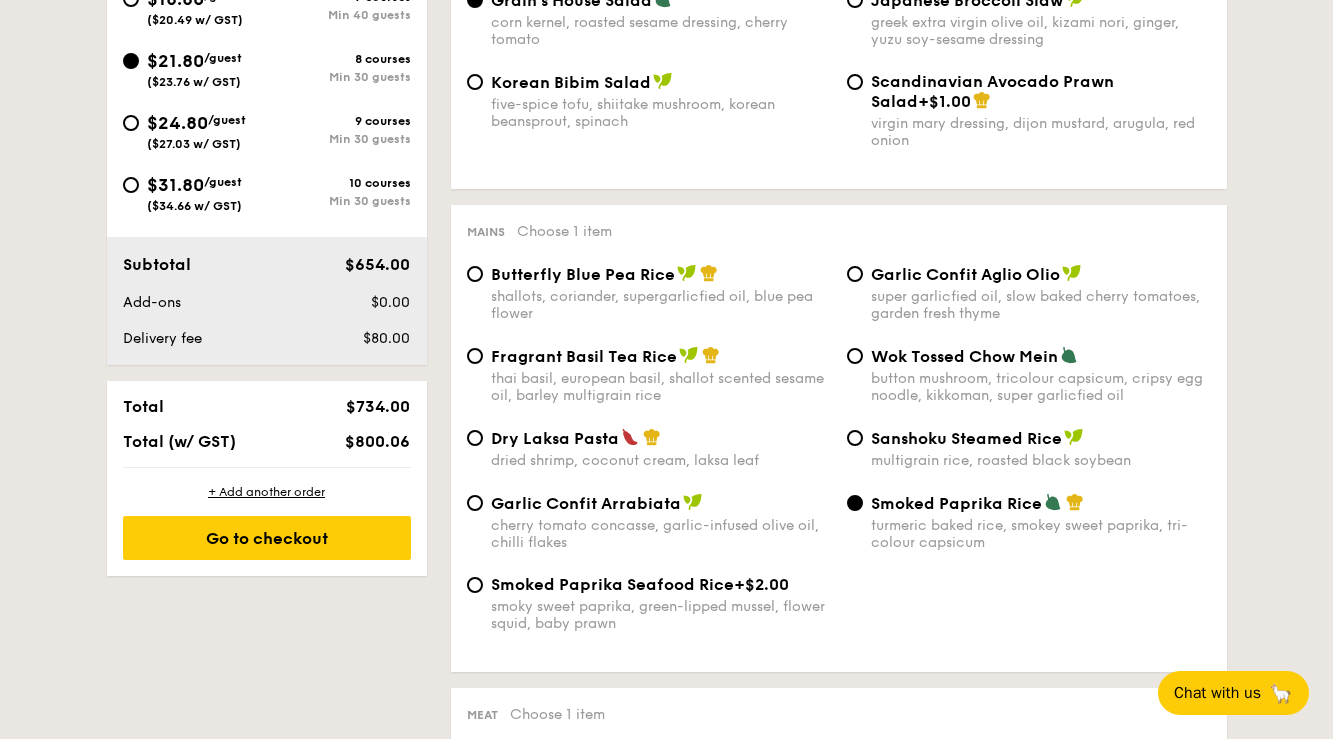 click on "Fragrant Basil Tea Rice" at bounding box center (584, 356) 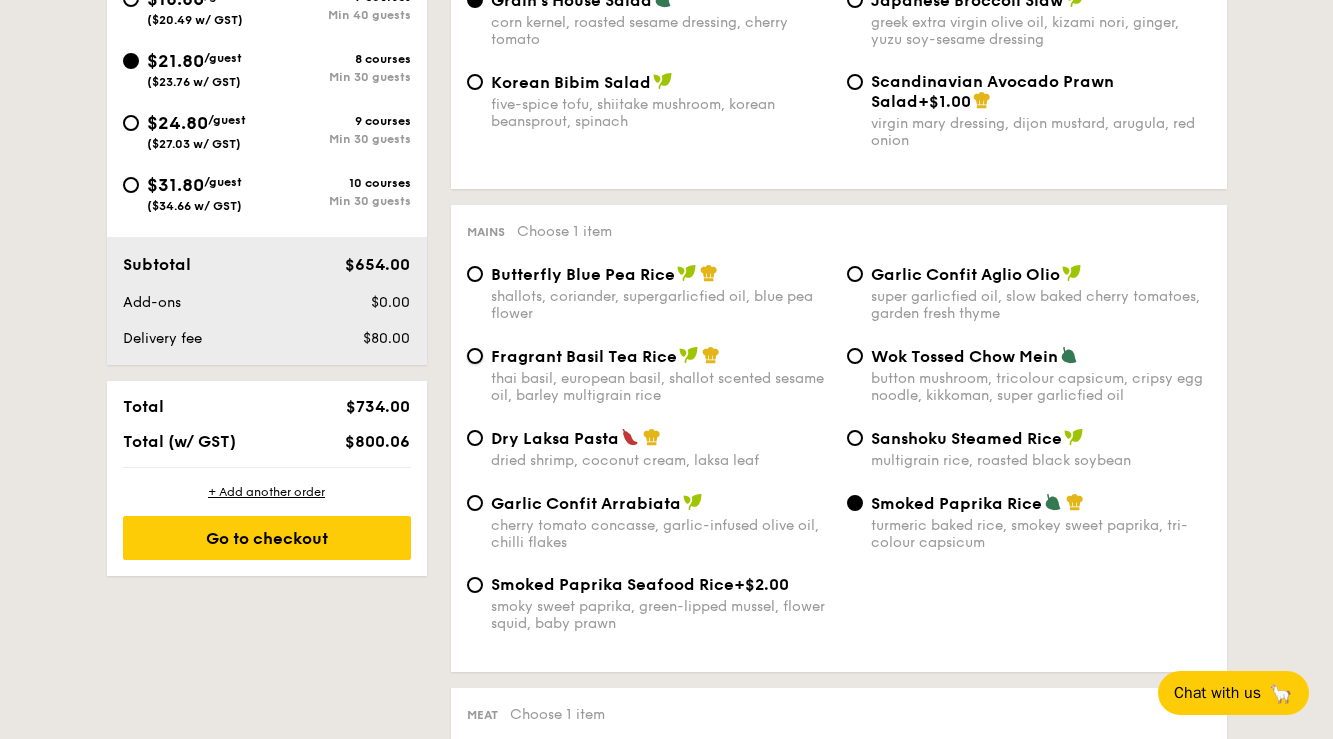 click on "Fragrant Basil Tea Rice thai basil, european basil, shallot scented sesame oil, barley multigrain rice" at bounding box center (475, 356) 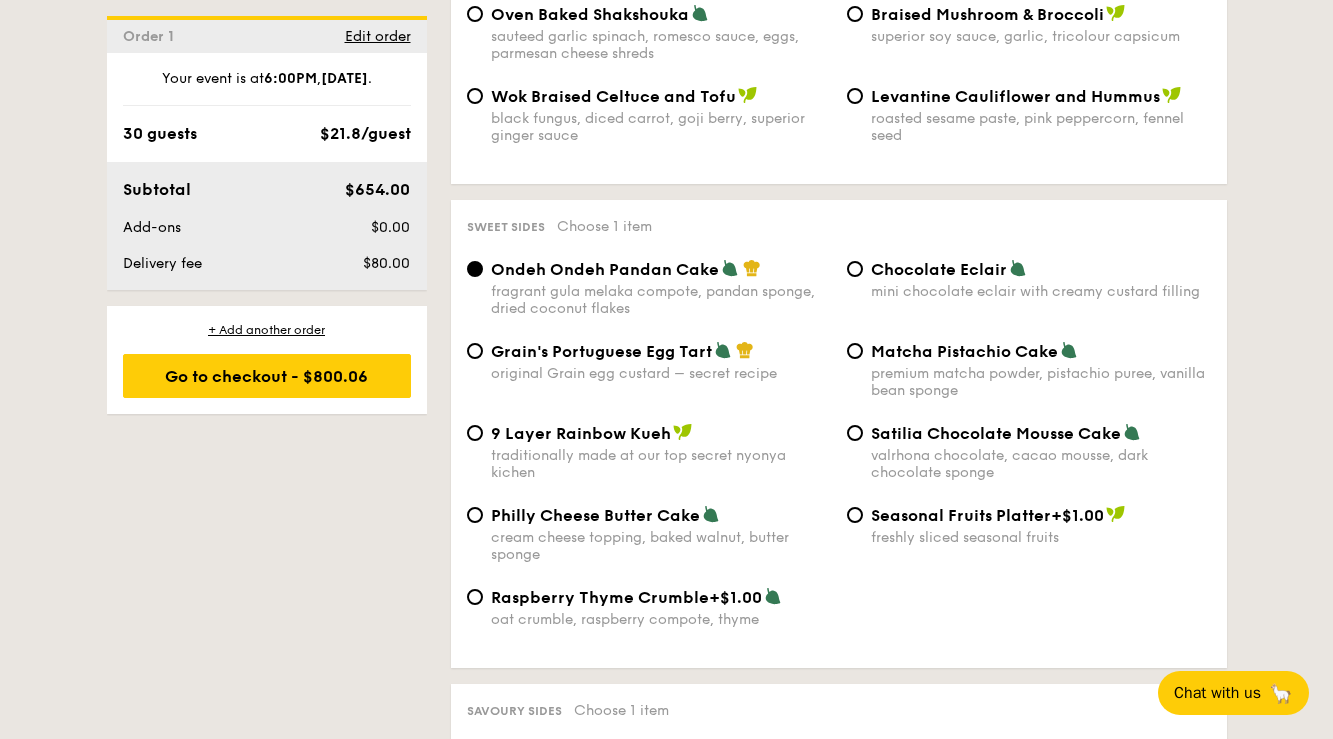 scroll, scrollTop: 2808, scrollLeft: 0, axis: vertical 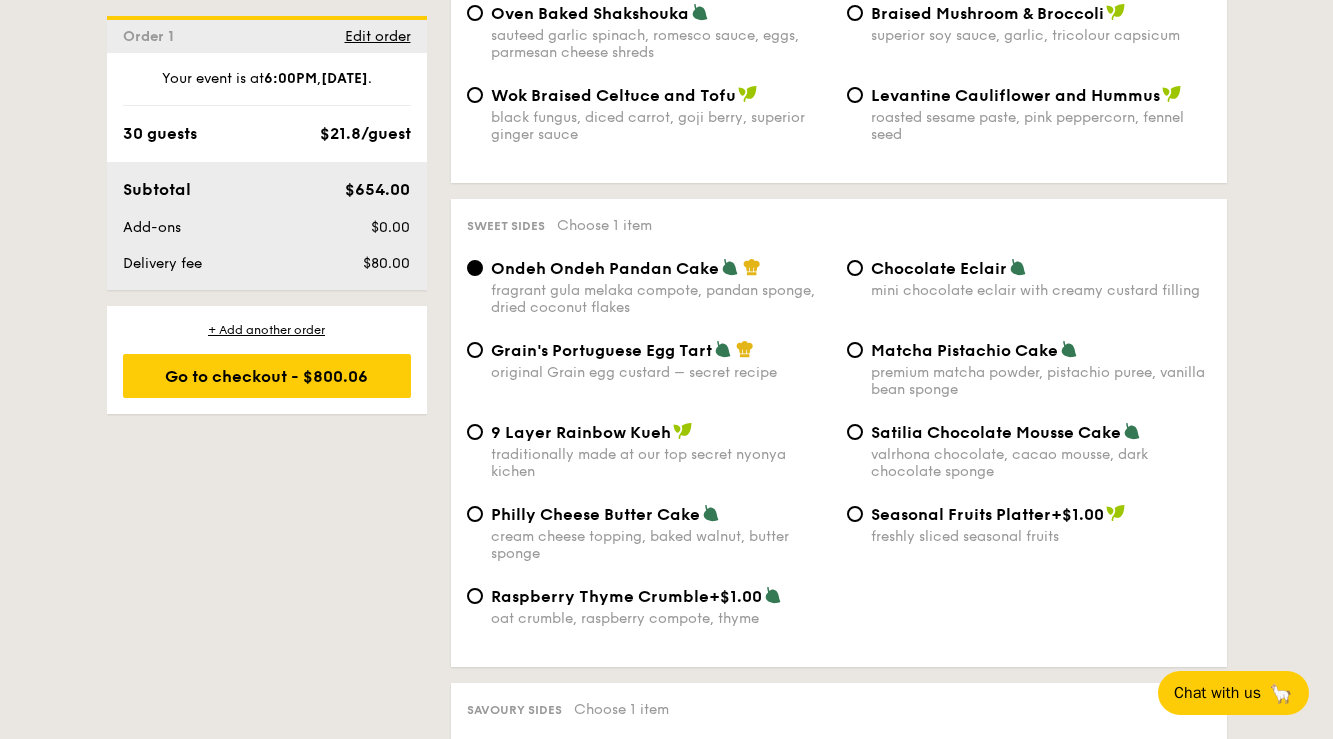 click on "Grain's Portuguese Egg Tart" at bounding box center (601, 350) 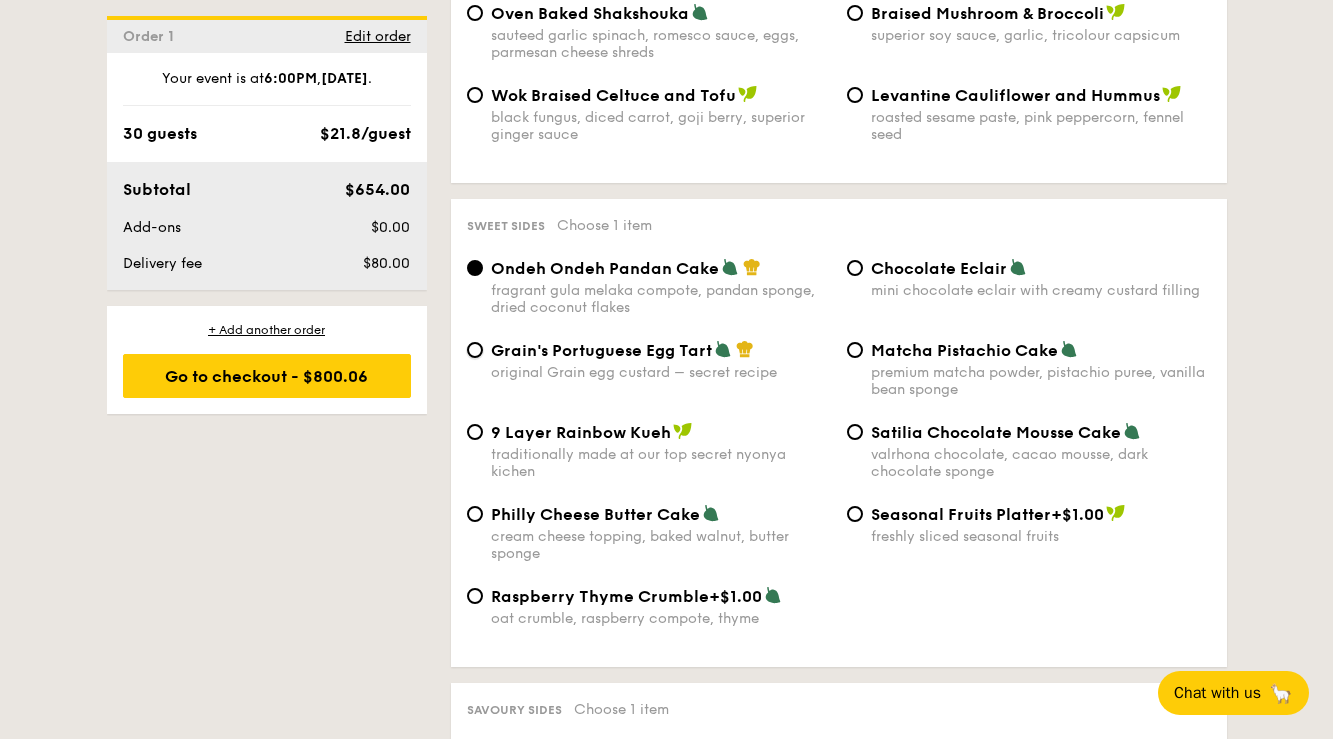 click on "Grain's Portuguese Egg Tart original Grain egg custard – secret recipe" at bounding box center [475, 350] 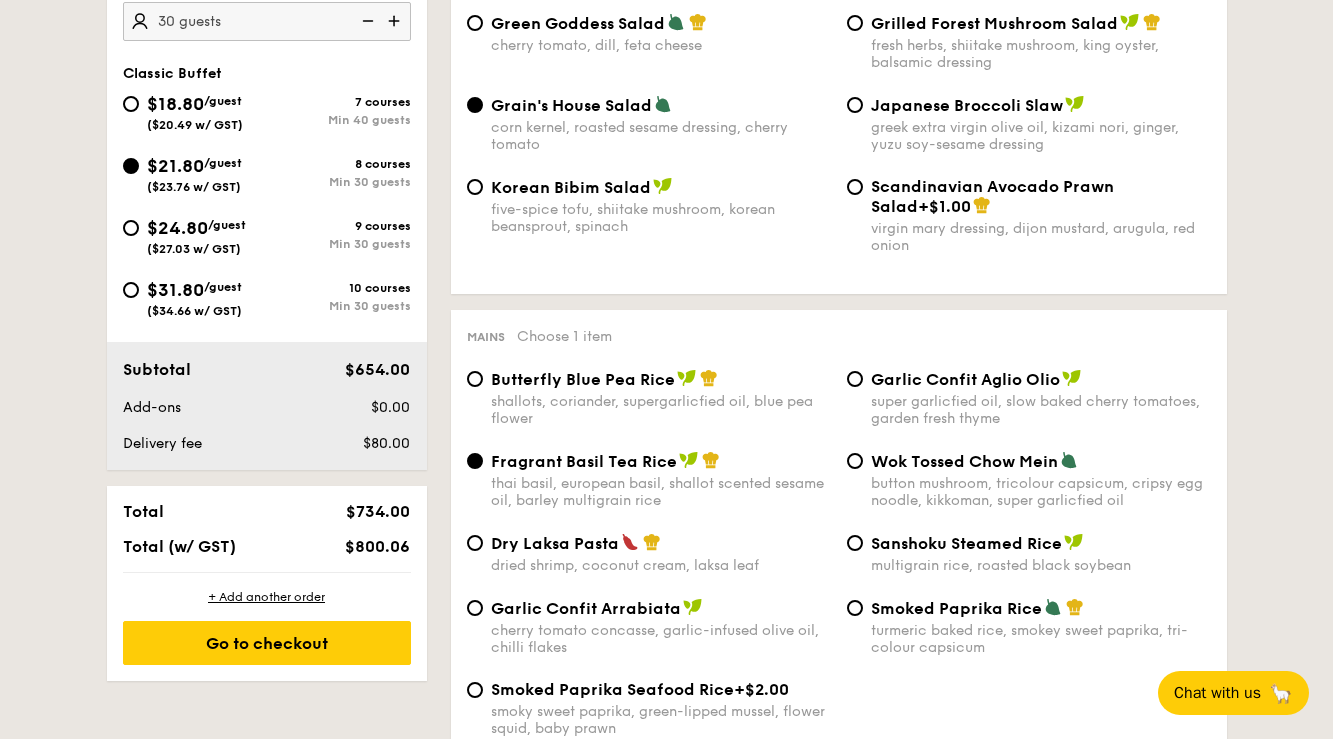 scroll, scrollTop: 716, scrollLeft: 0, axis: vertical 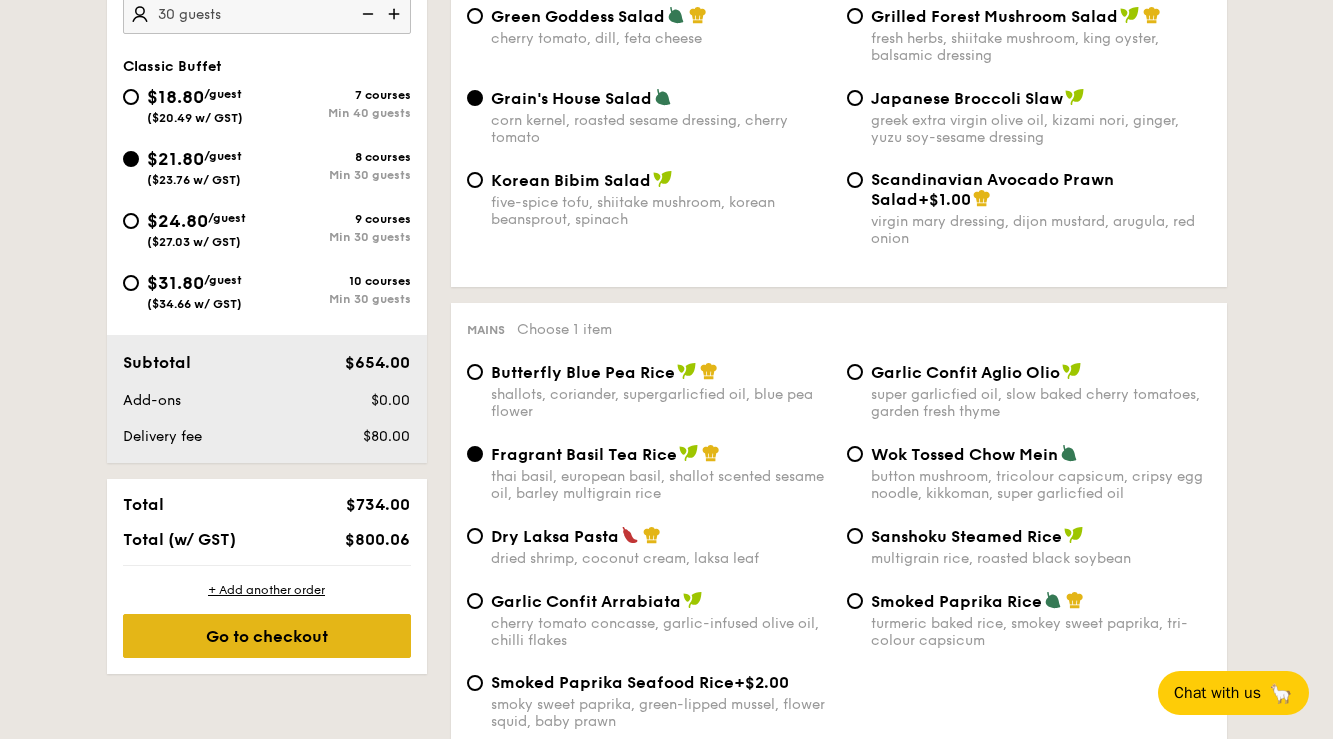 click on "Go to checkout" at bounding box center (267, 636) 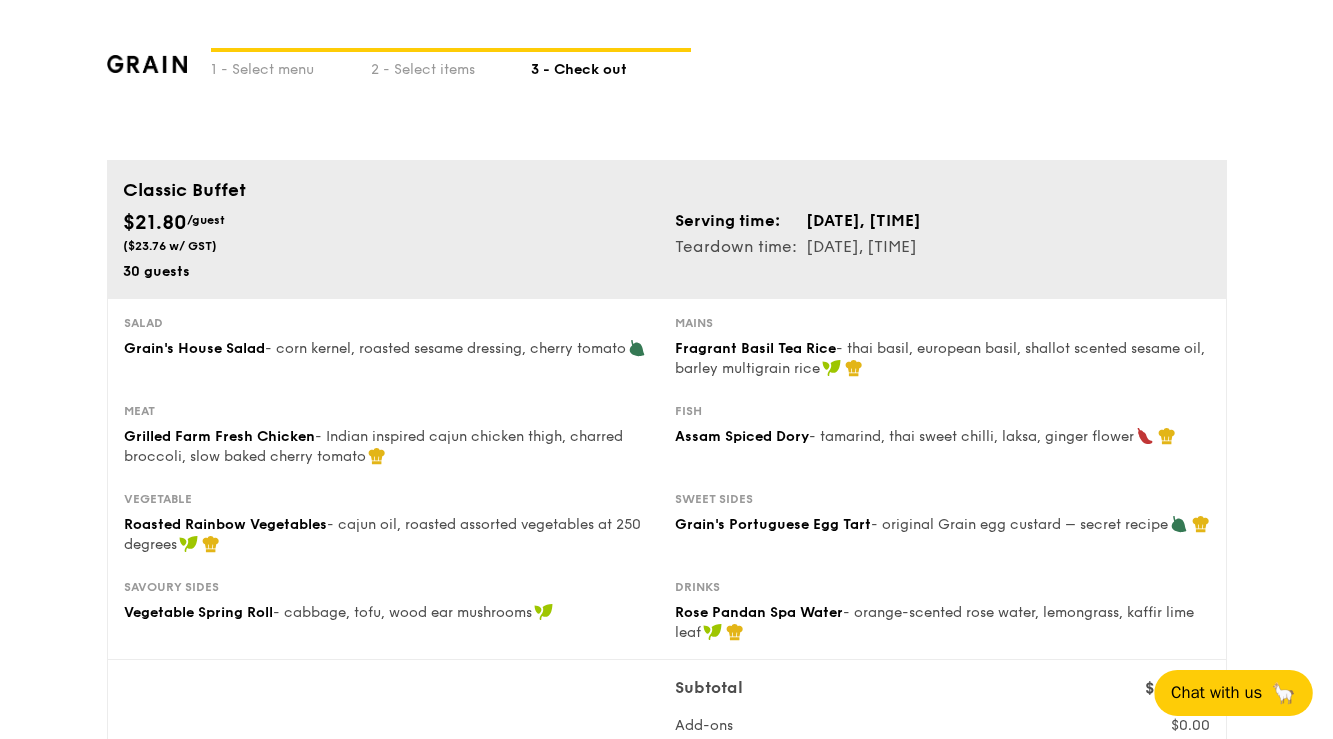 click on "Chat with us" at bounding box center (1216, 693) 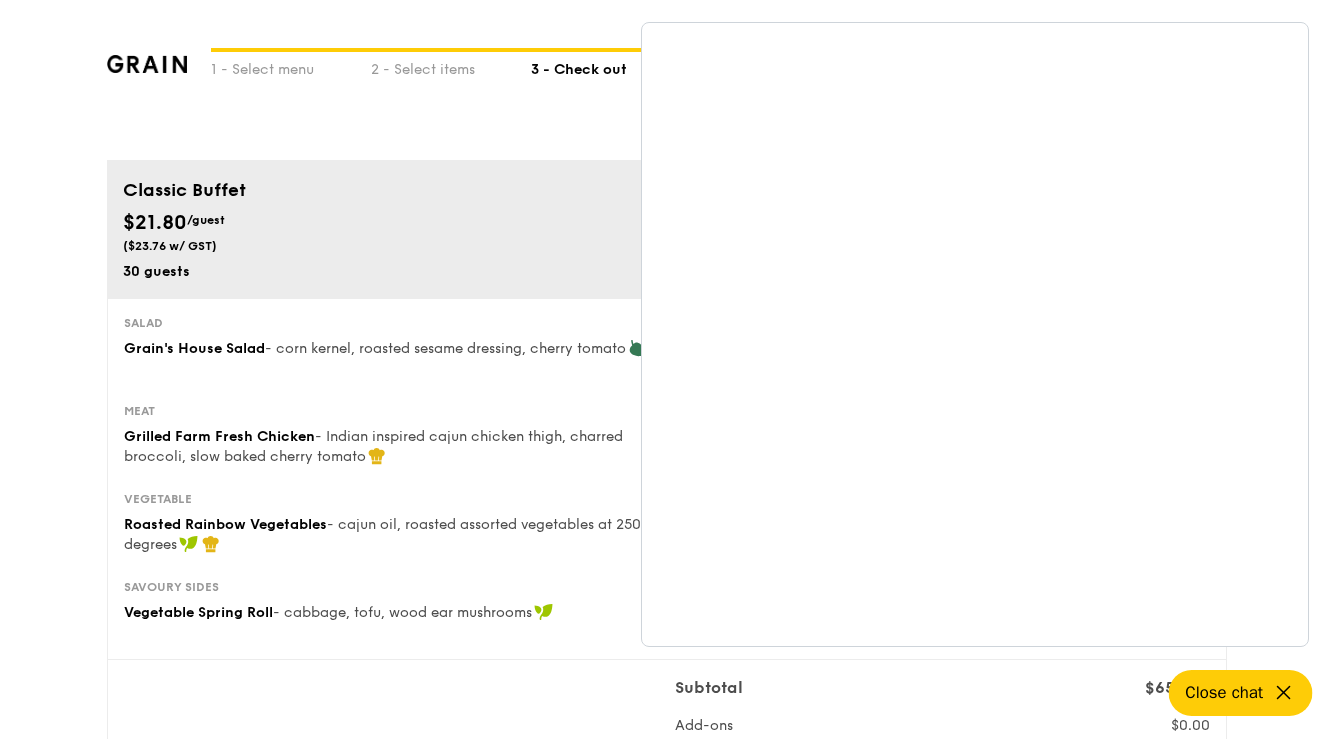 click on "- corn kernel, roasted sesame dressing, cherry tomato" at bounding box center [445, 348] 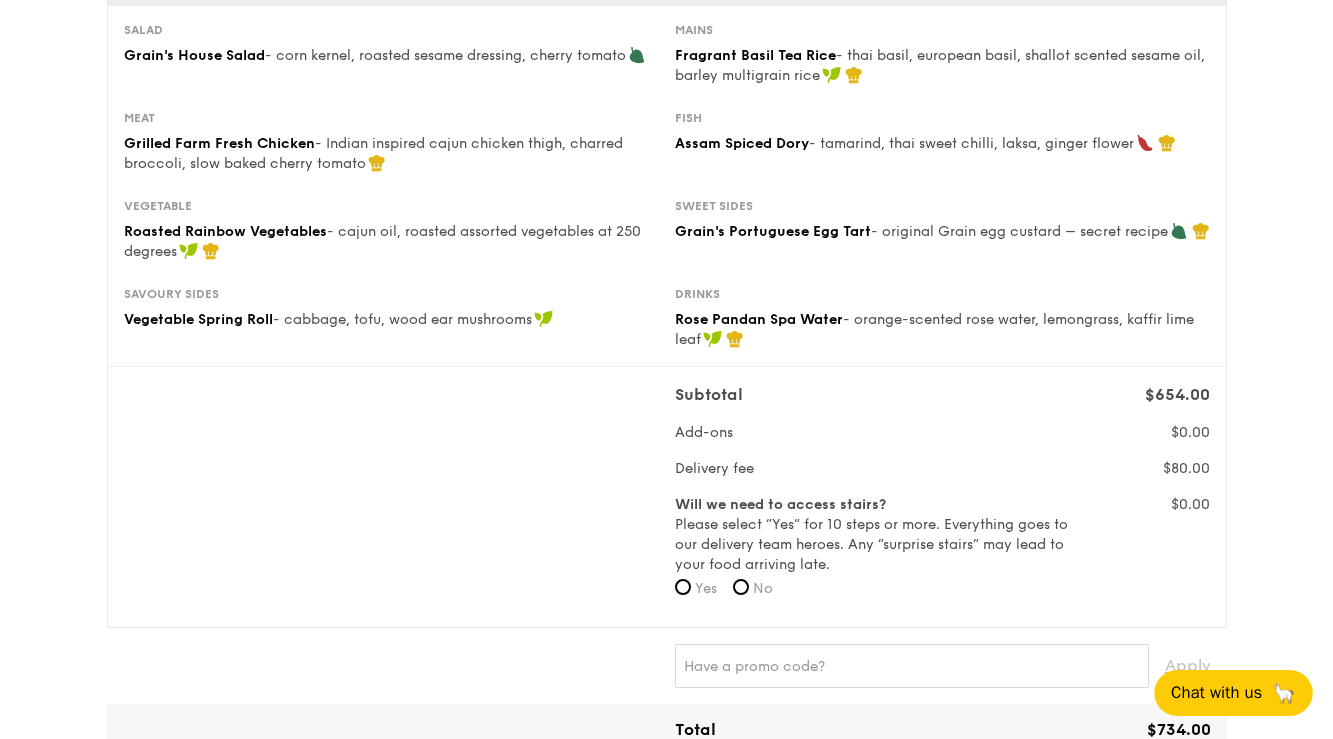 scroll, scrollTop: 0, scrollLeft: 0, axis: both 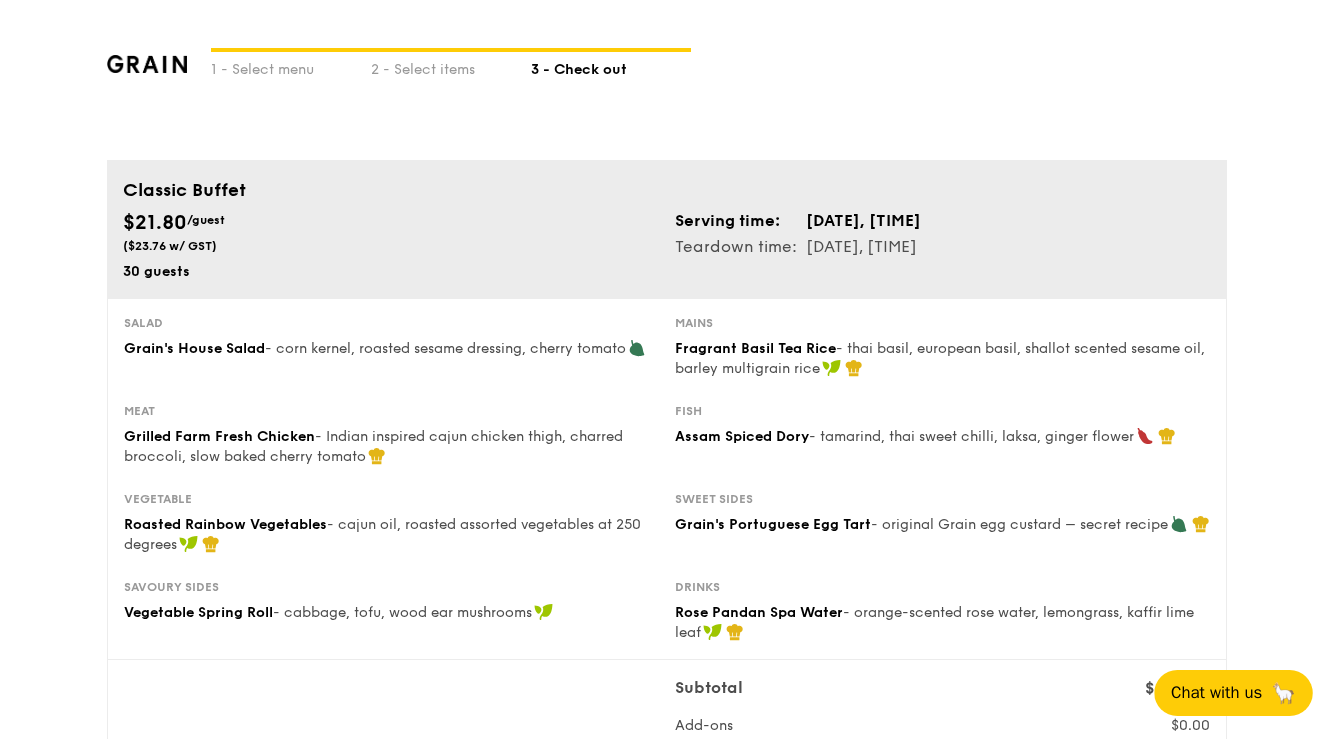 click on "Classic Buffet" at bounding box center (667, 190) 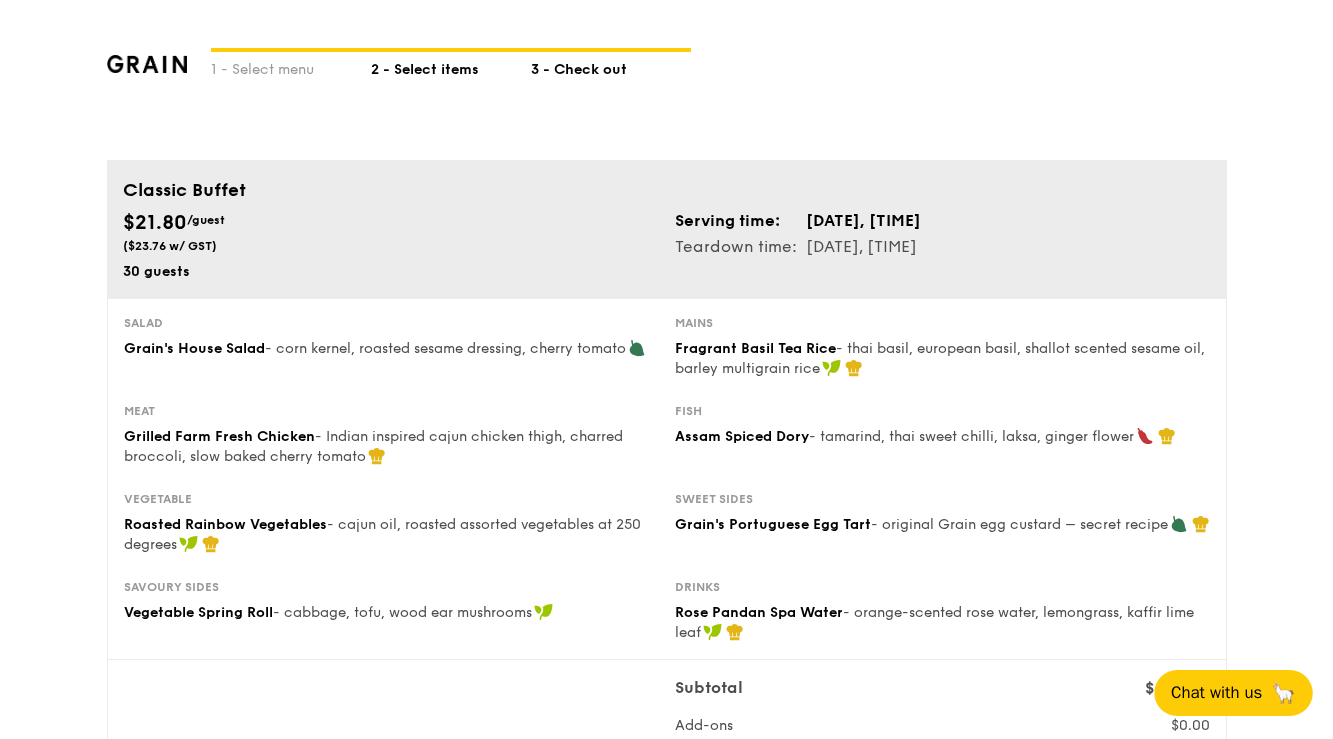 click on "2 - Select items" at bounding box center (451, 66) 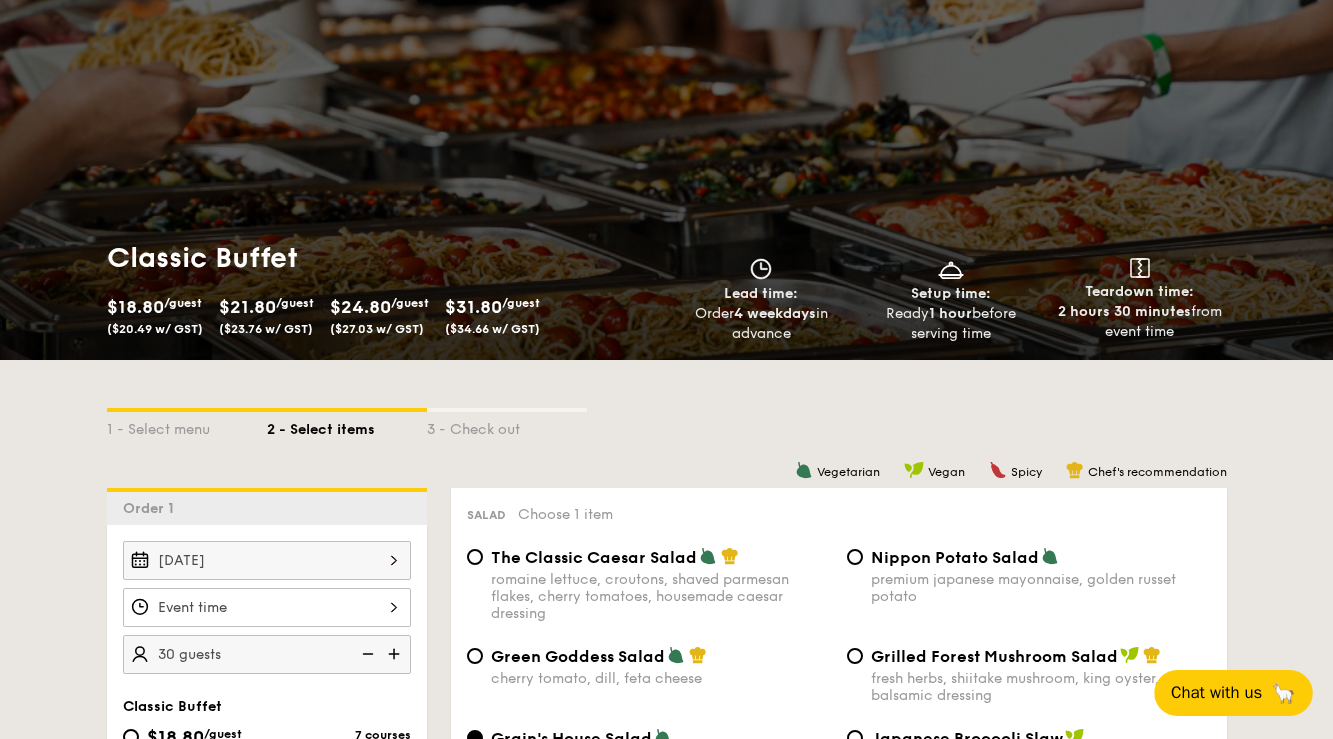 scroll, scrollTop: 182, scrollLeft: 0, axis: vertical 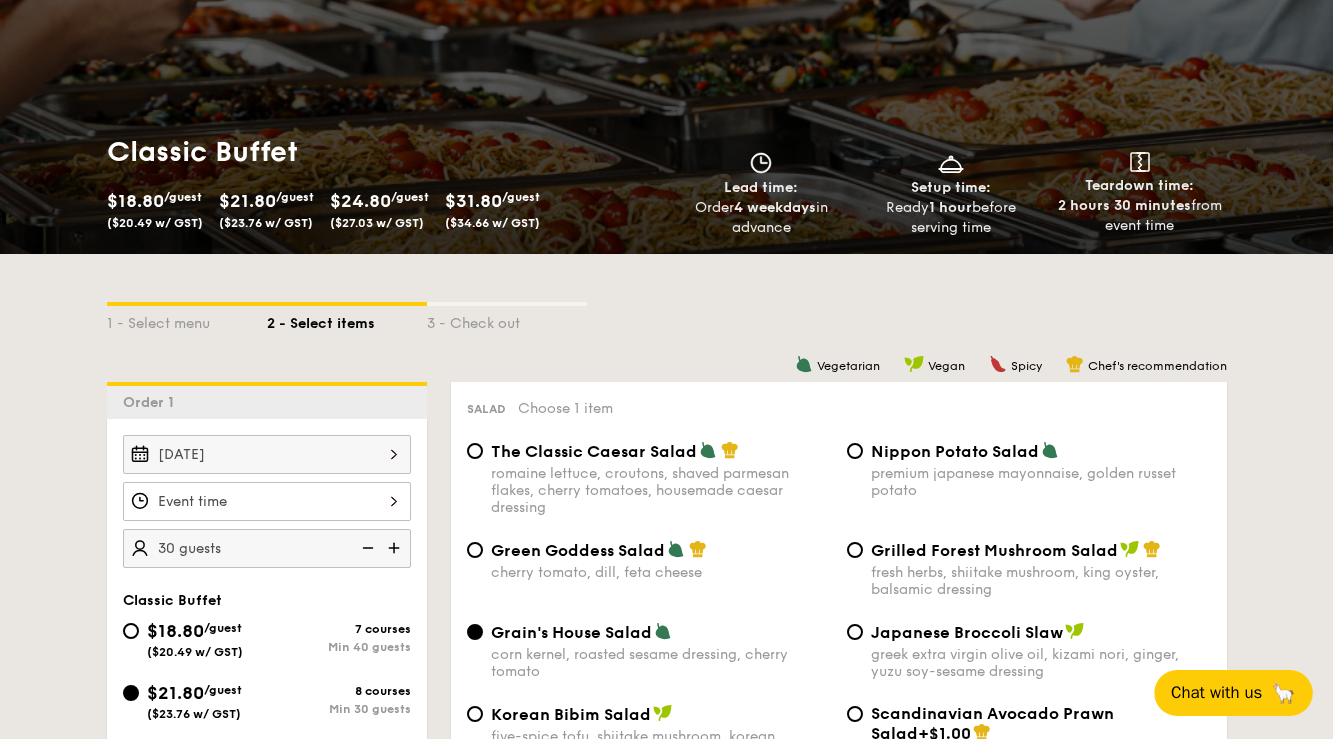 click at bounding box center [267, 501] 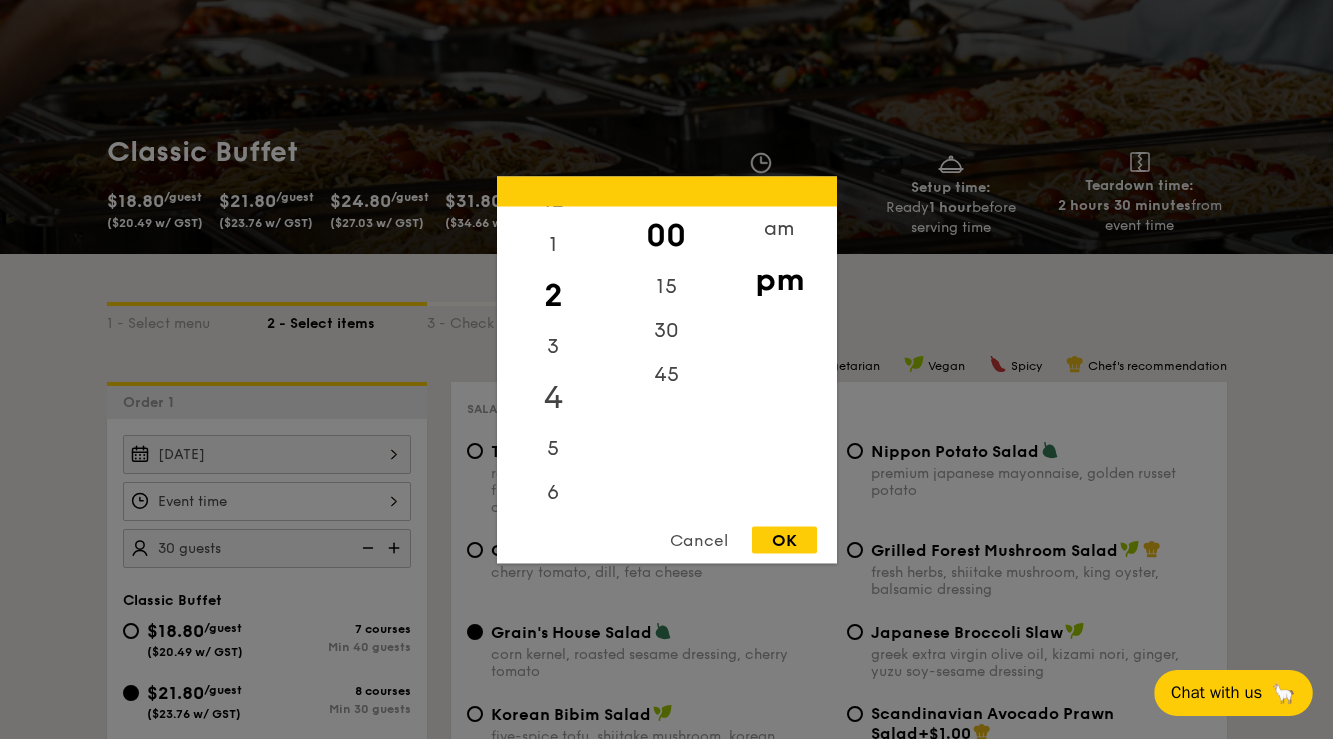 scroll, scrollTop: 32, scrollLeft: 0, axis: vertical 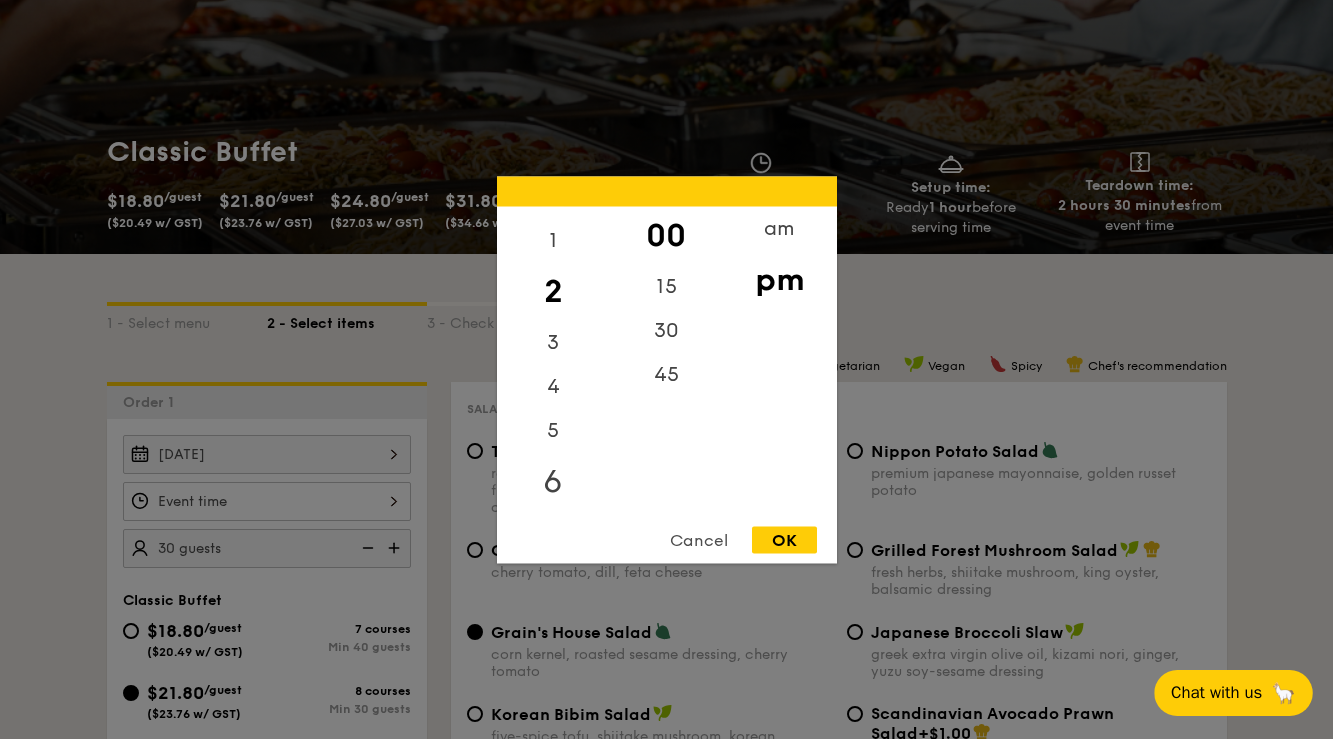 click on "6" at bounding box center [553, 481] 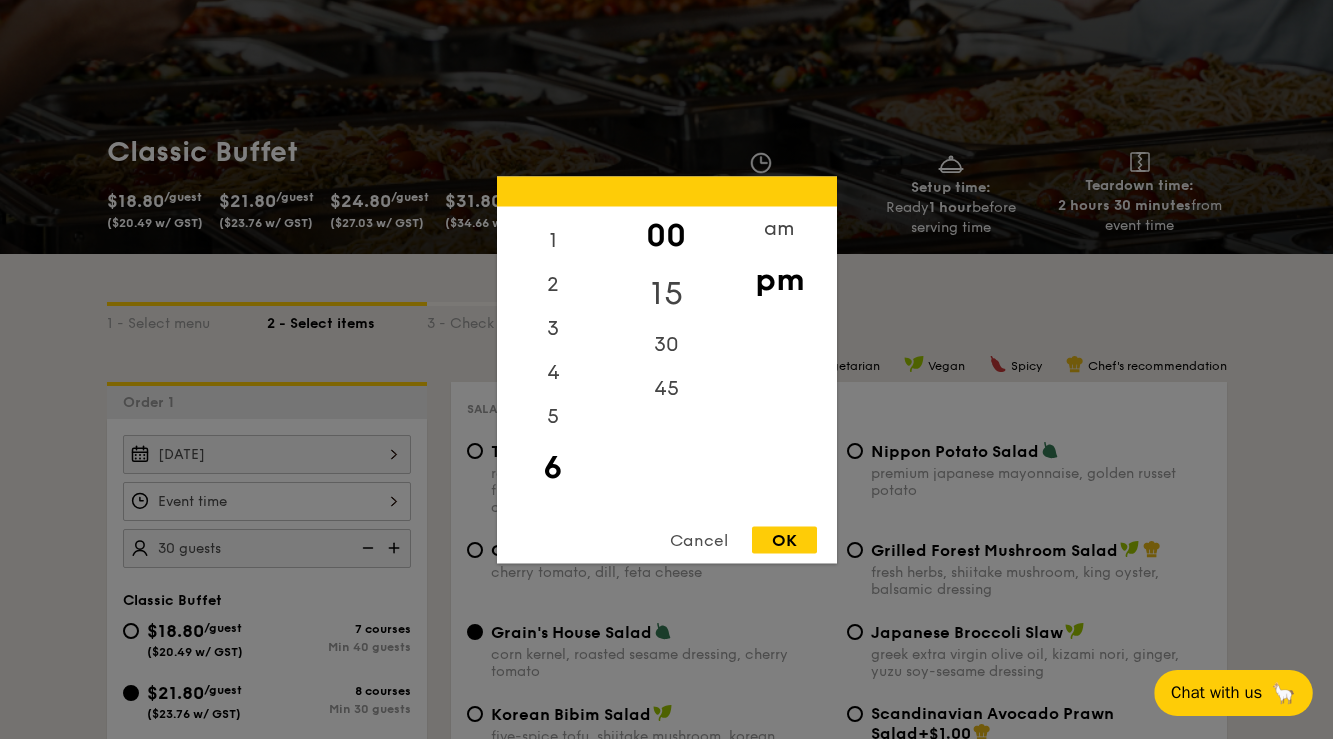 click on "15" at bounding box center (666, 293) 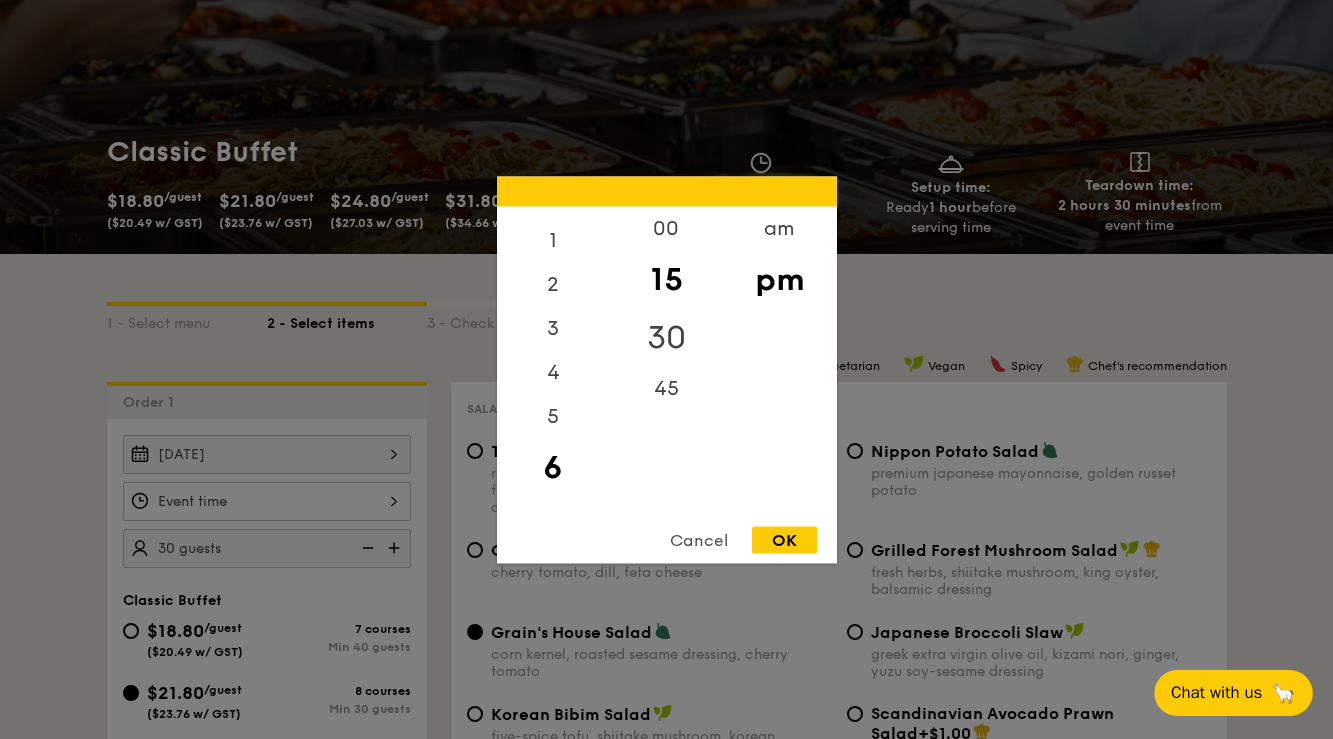 click on "30" at bounding box center (666, 337) 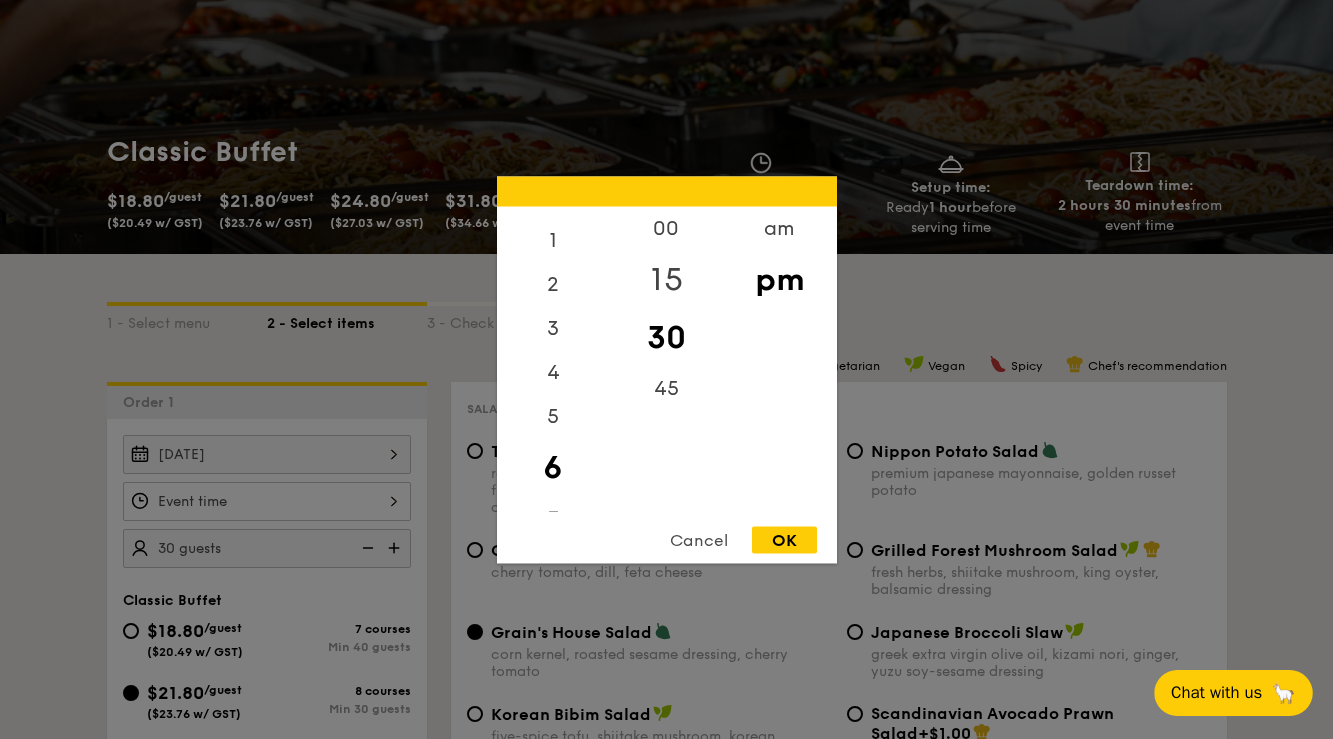 click on "15" at bounding box center (666, 279) 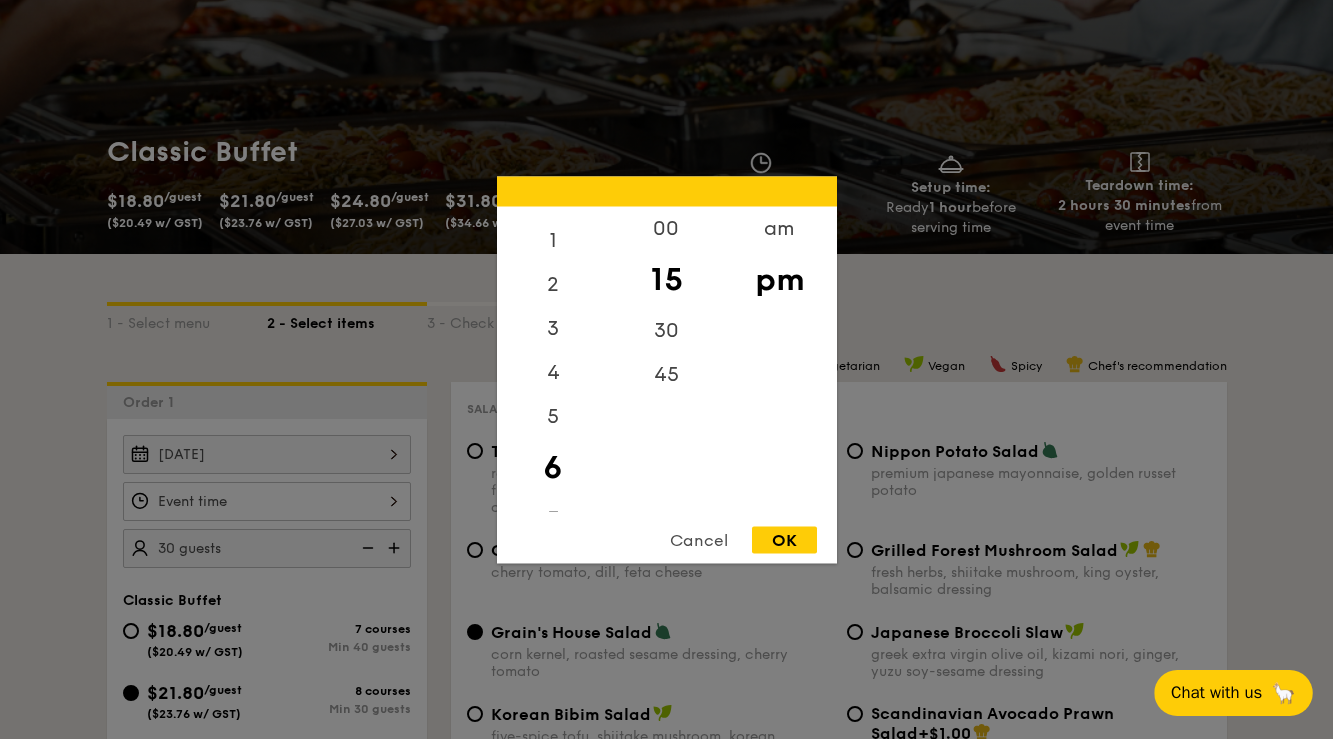 click on "OK" at bounding box center (784, 539) 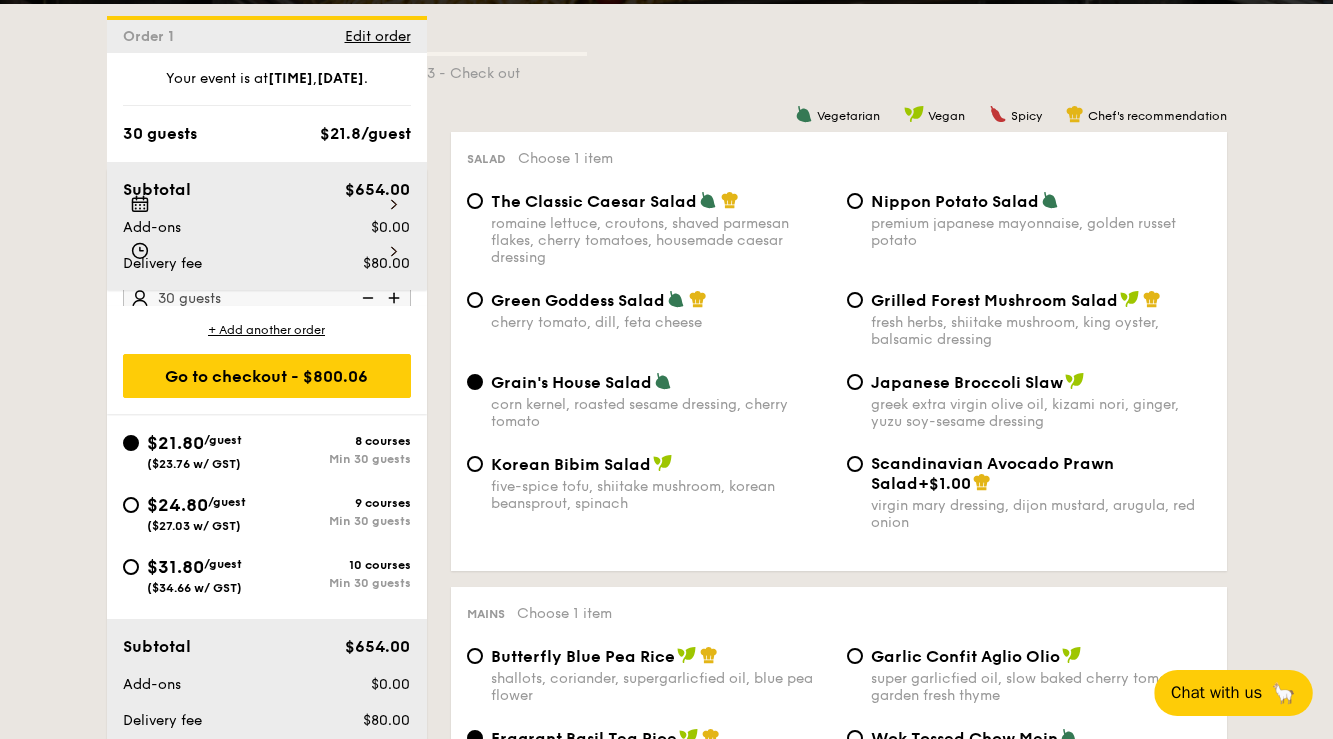 scroll, scrollTop: 380, scrollLeft: 0, axis: vertical 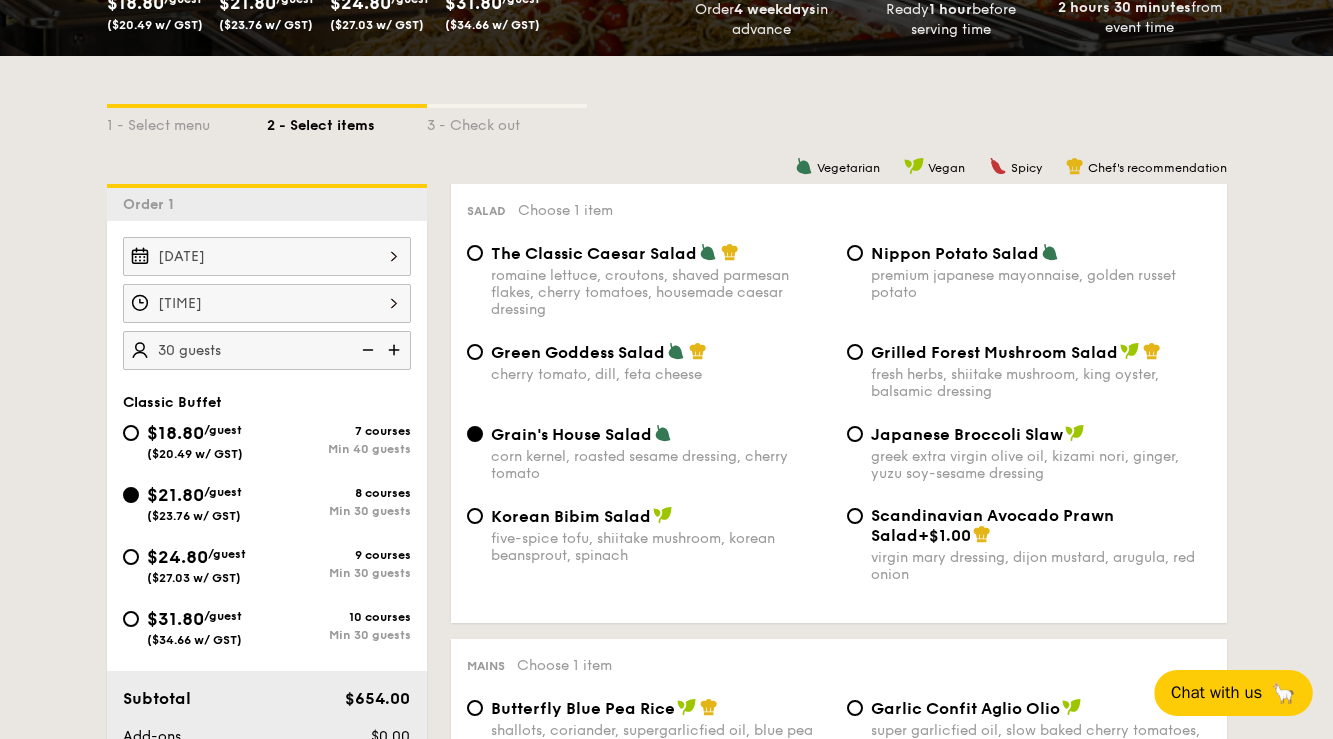 click on "6:15PM" at bounding box center [267, 303] 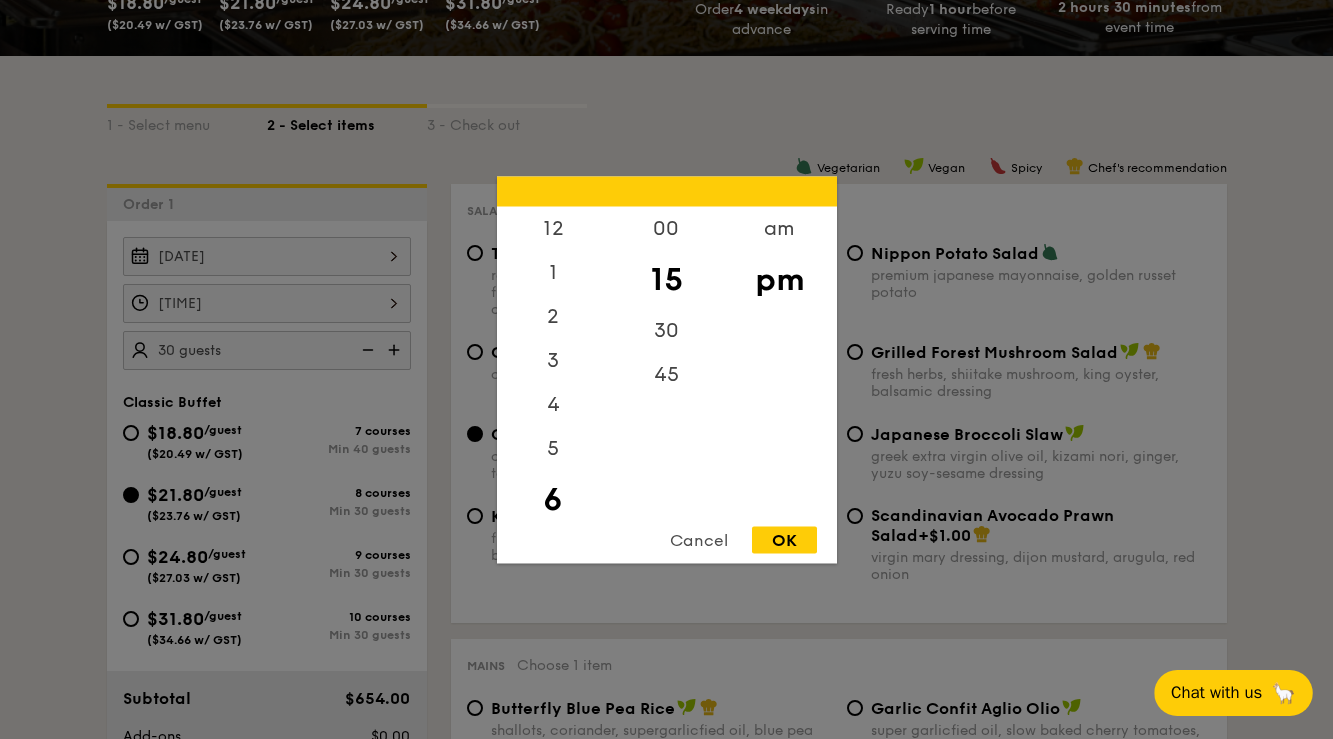 scroll, scrollTop: 44, scrollLeft: 0, axis: vertical 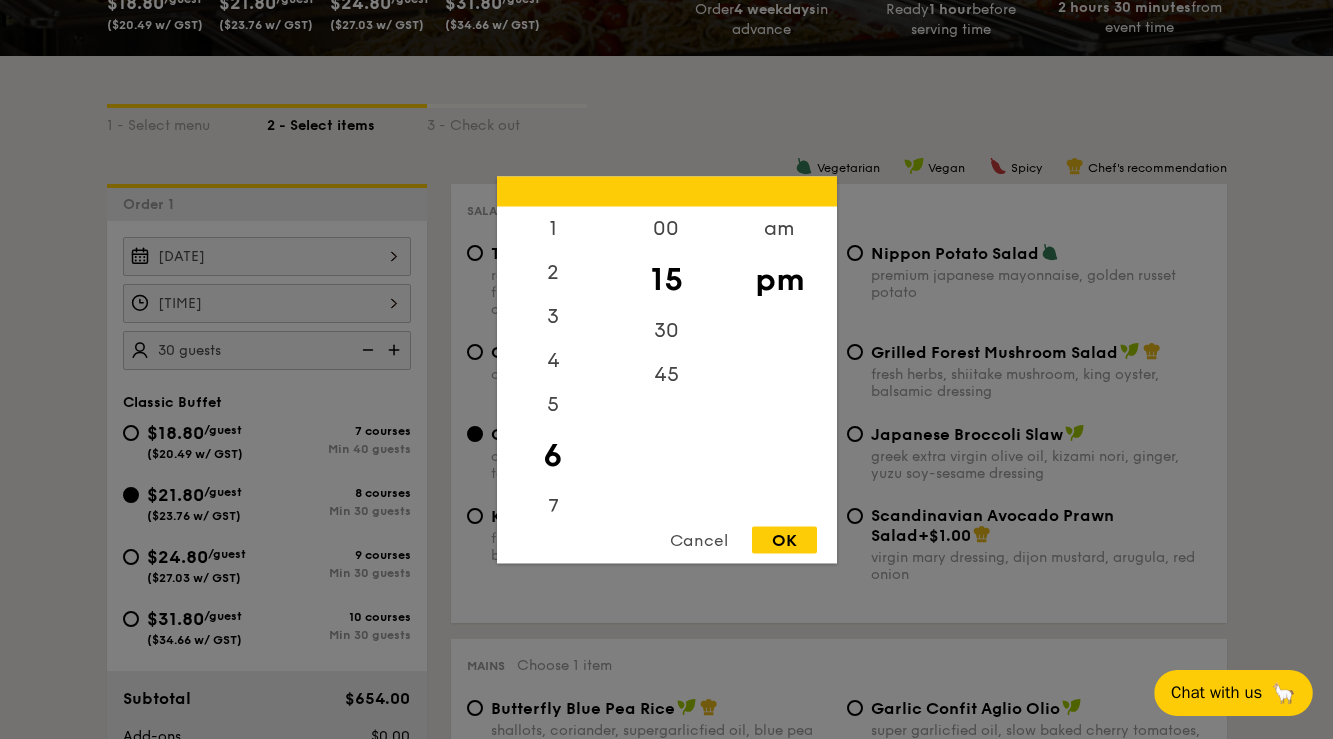 click on "OK" at bounding box center (784, 539) 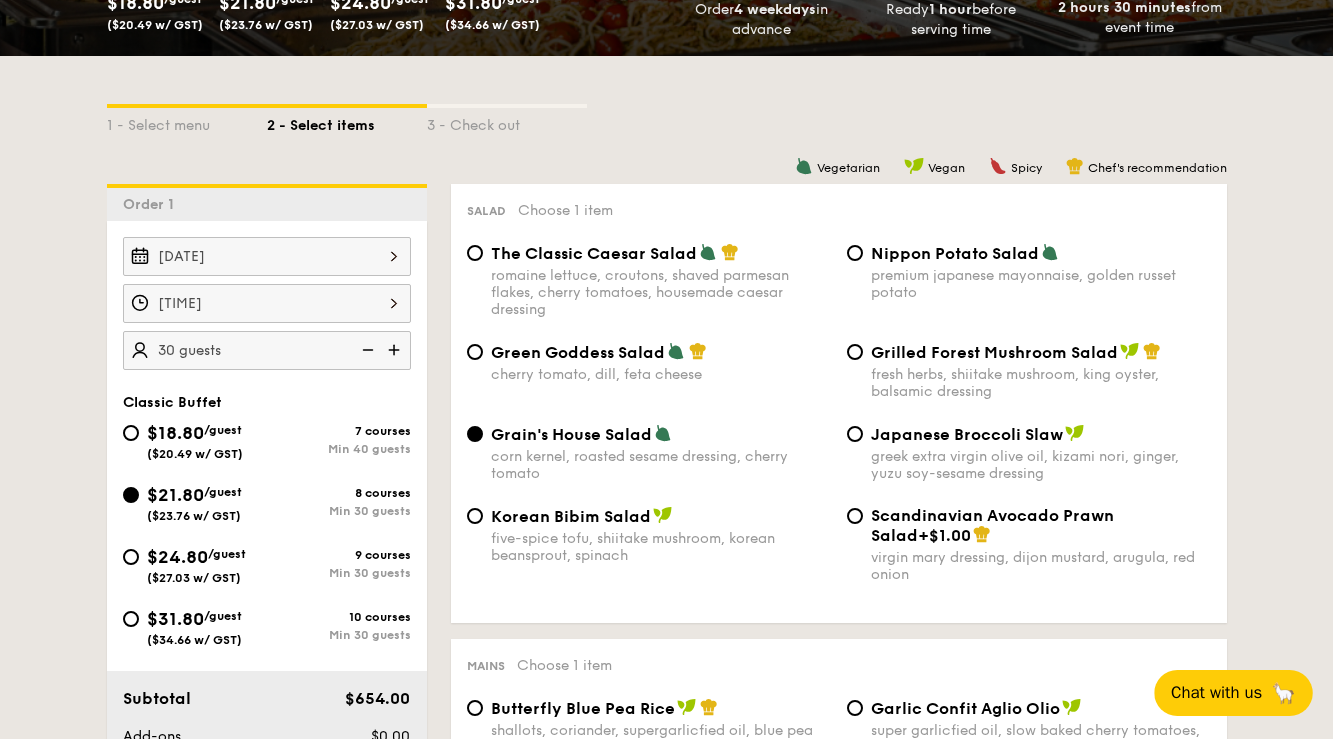 scroll, scrollTop: 1071, scrollLeft: 0, axis: vertical 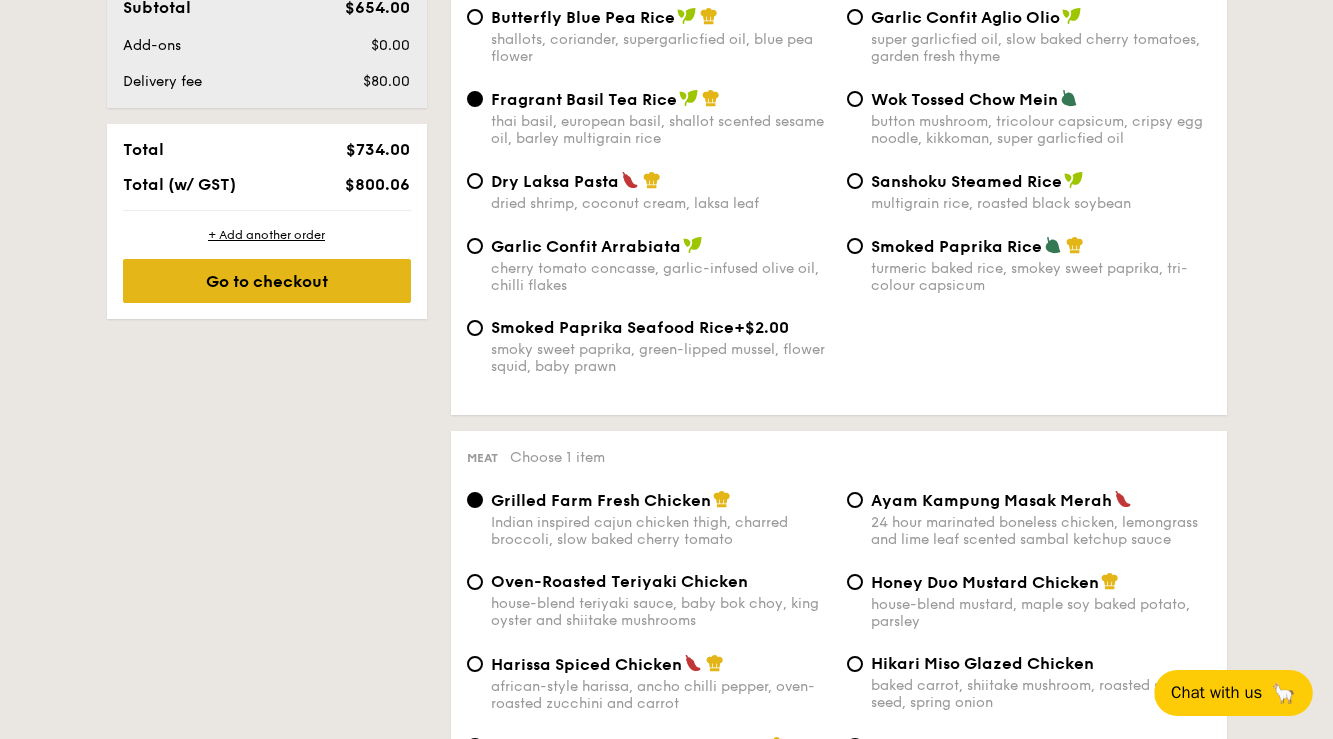 click on "Go to checkout" at bounding box center (267, 281) 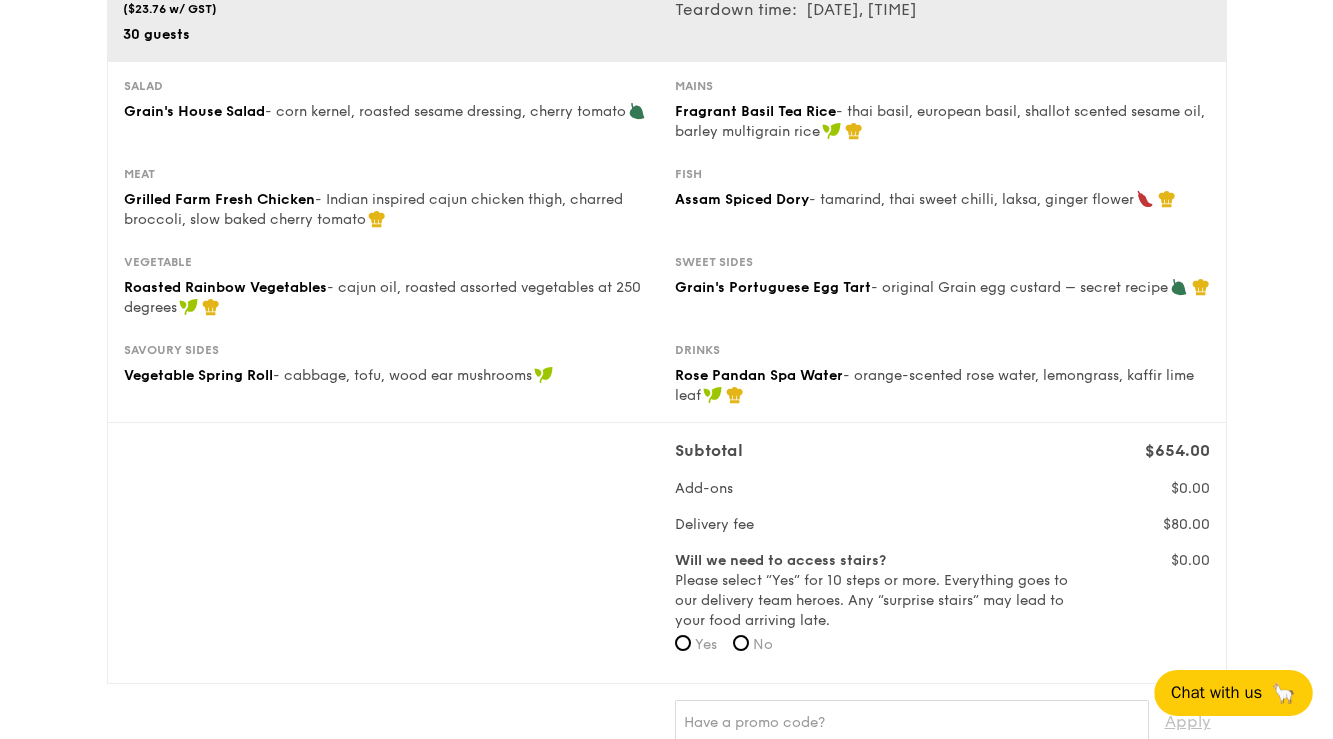 scroll, scrollTop: 246, scrollLeft: 0, axis: vertical 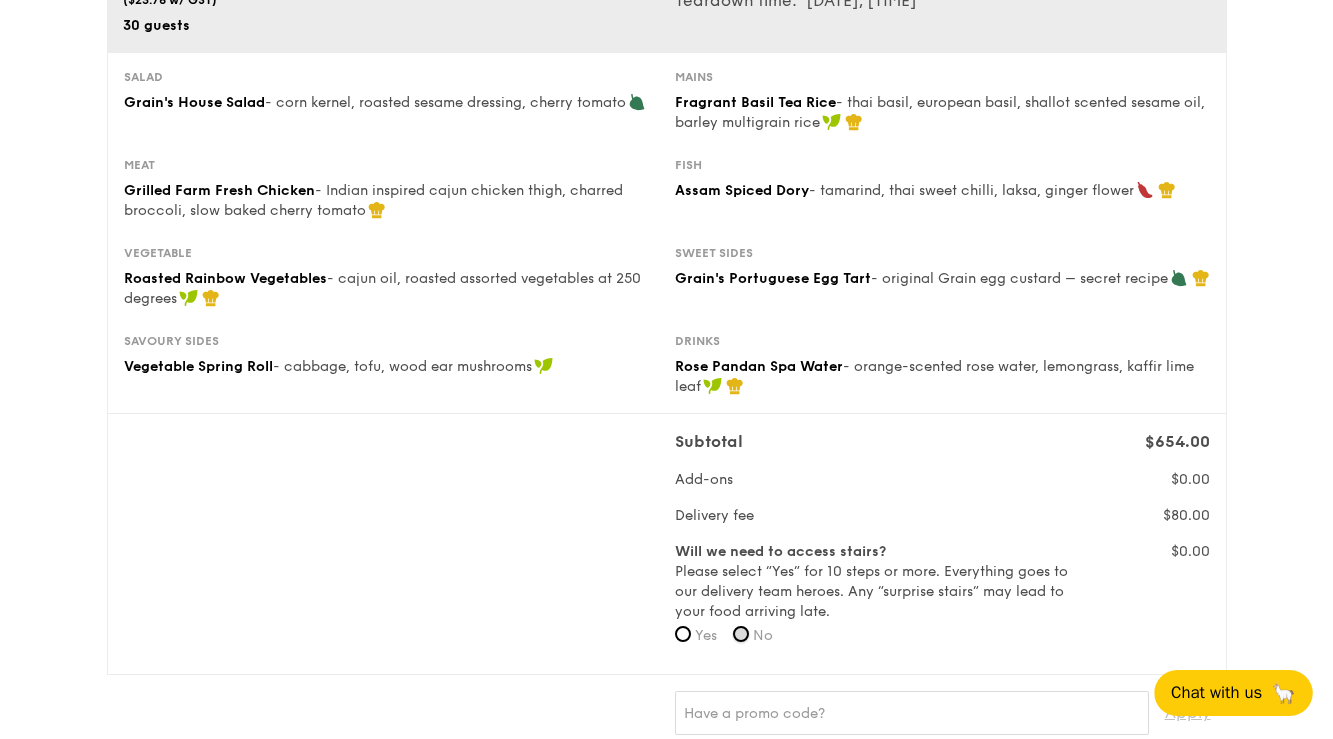 click on "No" at bounding box center (741, 634) 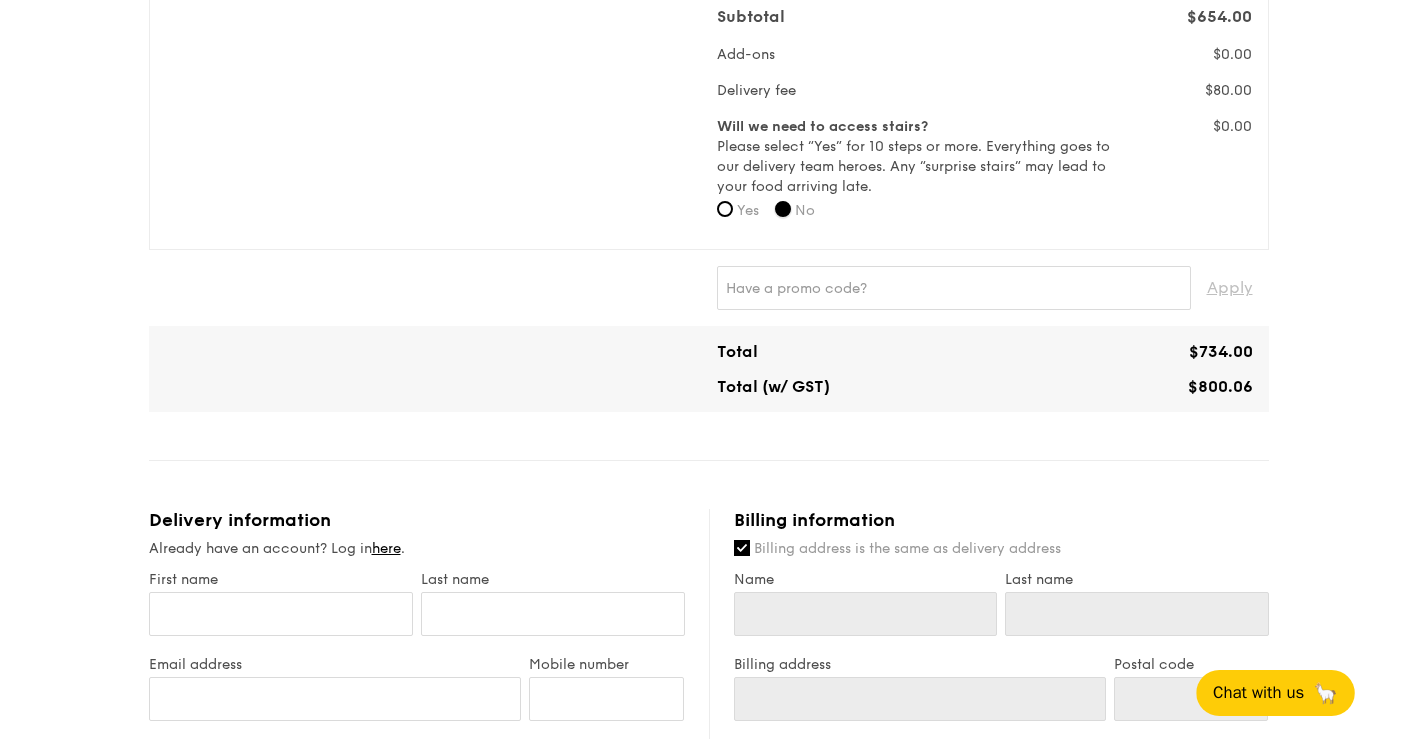 scroll, scrollTop: 696, scrollLeft: 0, axis: vertical 